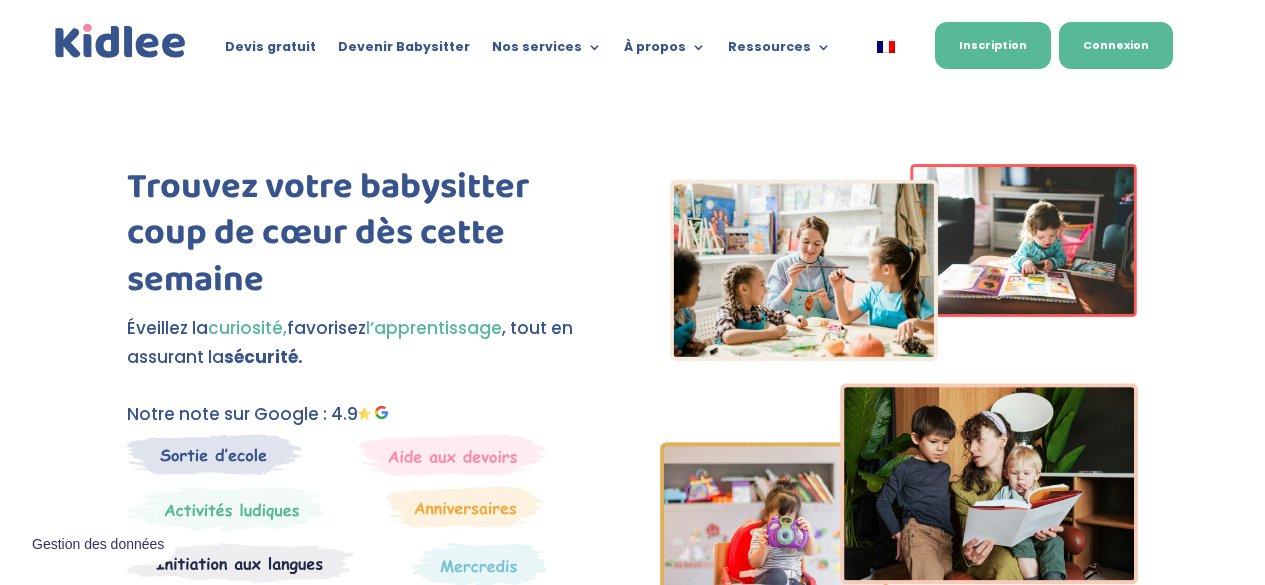scroll, scrollTop: 0, scrollLeft: 0, axis: both 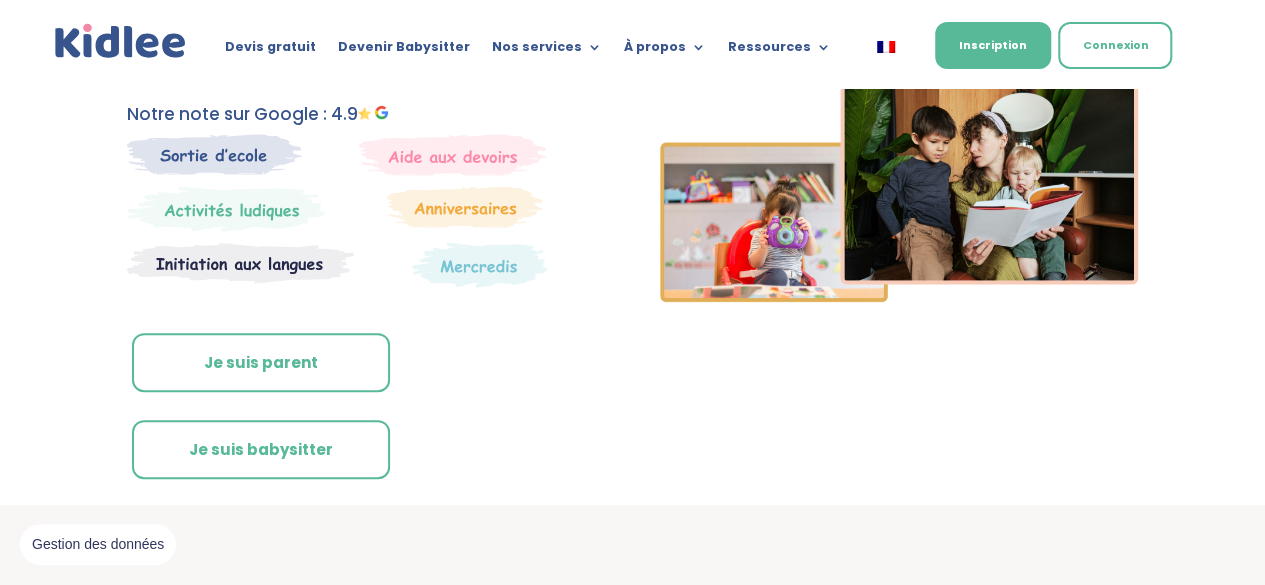 click on "Je suis parent" at bounding box center (261, 363) 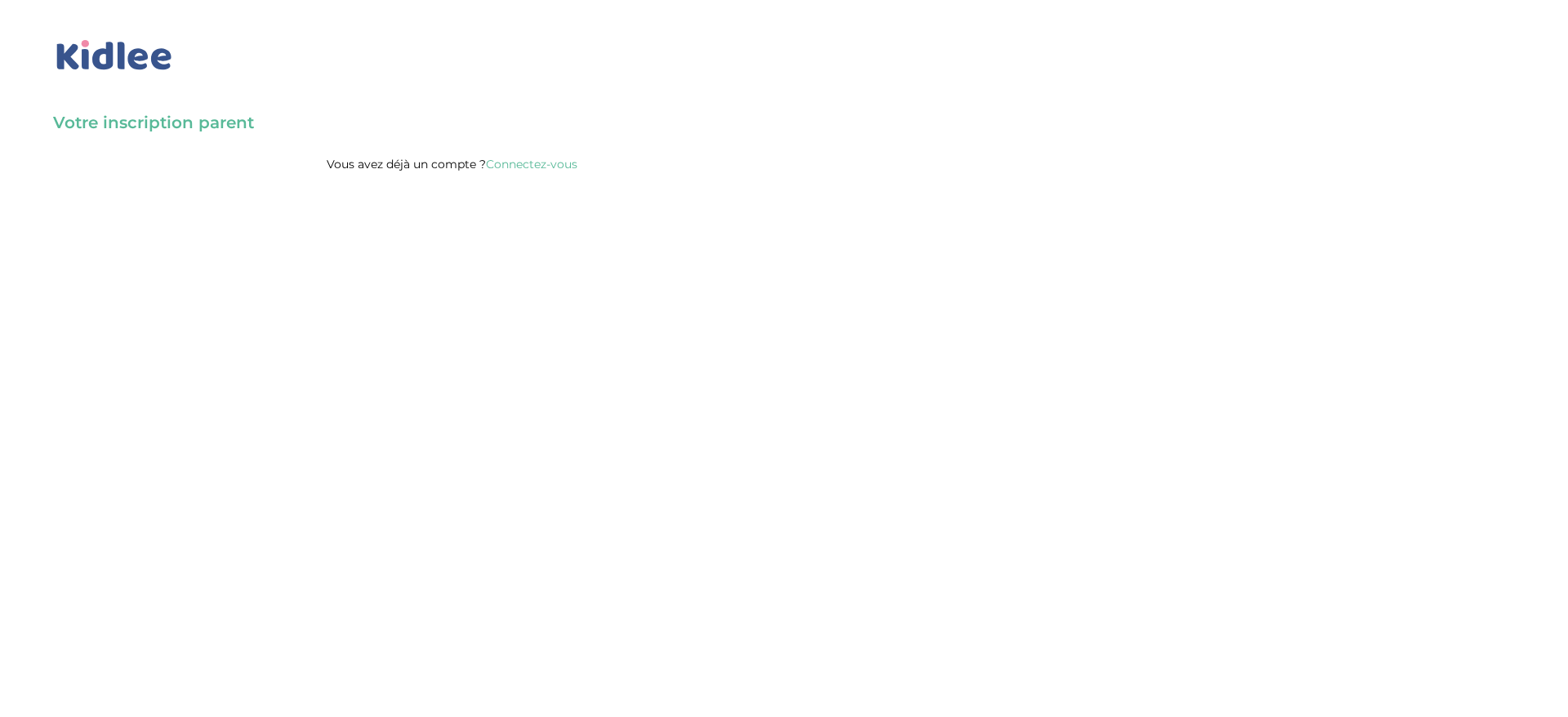 scroll, scrollTop: 0, scrollLeft: 0, axis: both 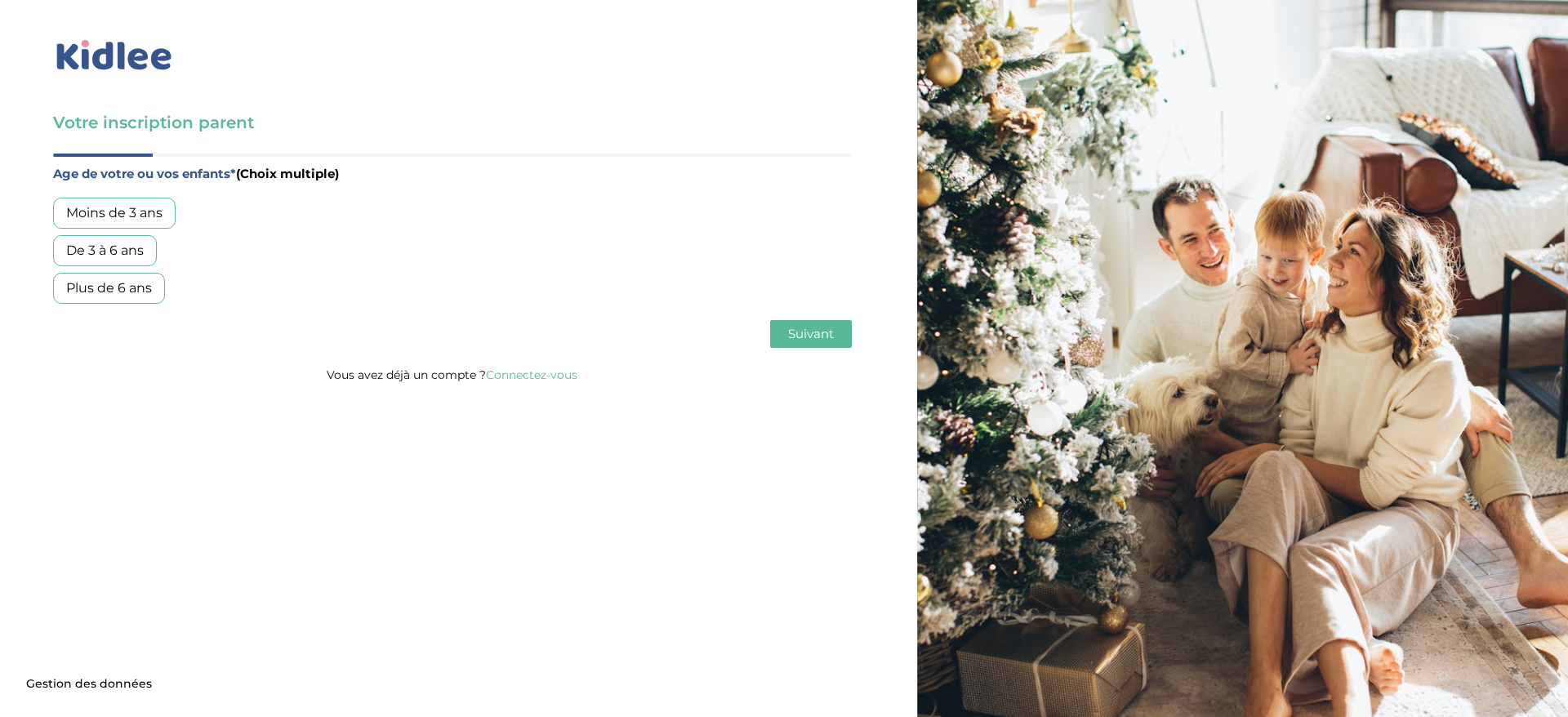 click on "De 3 à 6 ans" at bounding box center [105, 251] 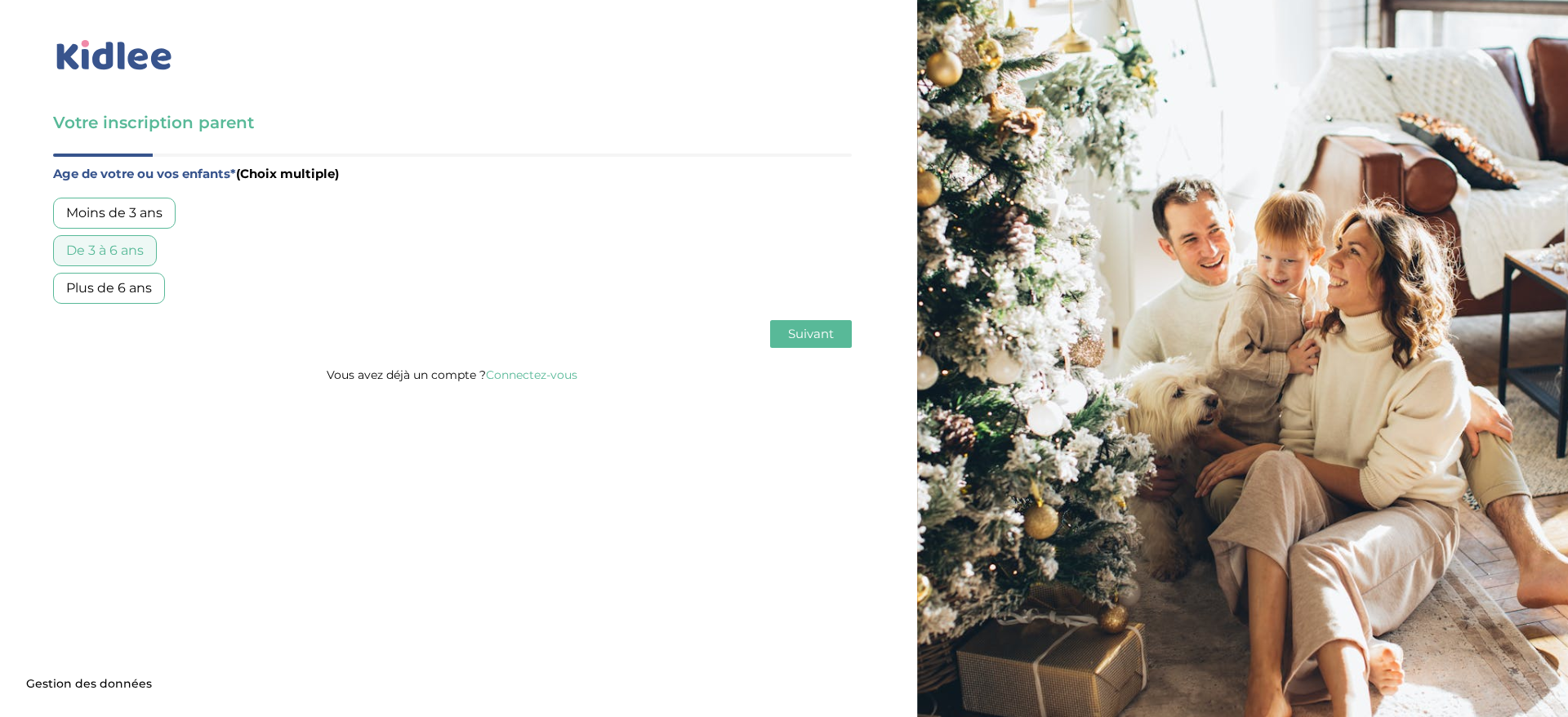 click on "Suivant" at bounding box center (811, 333) 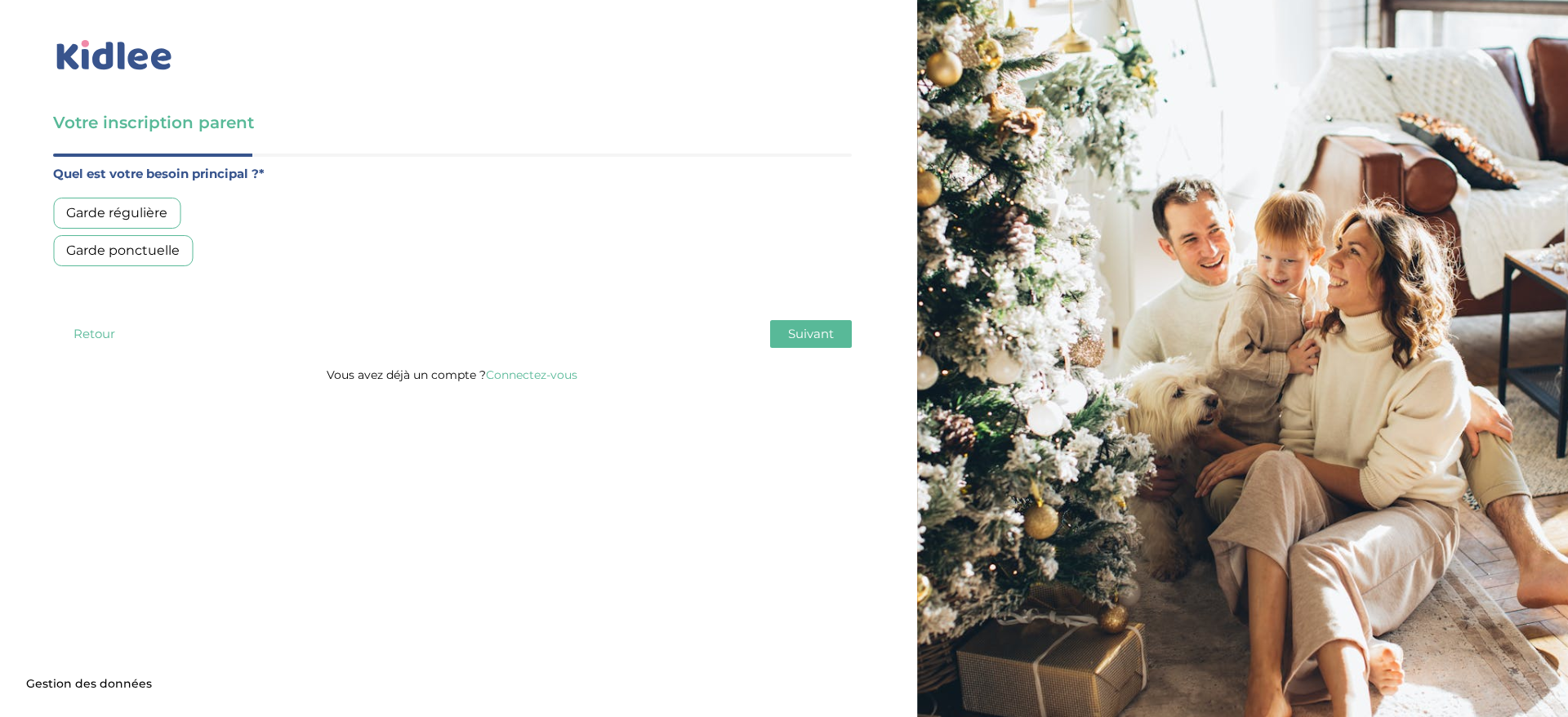 click on "Garde régulière" at bounding box center [117, 213] 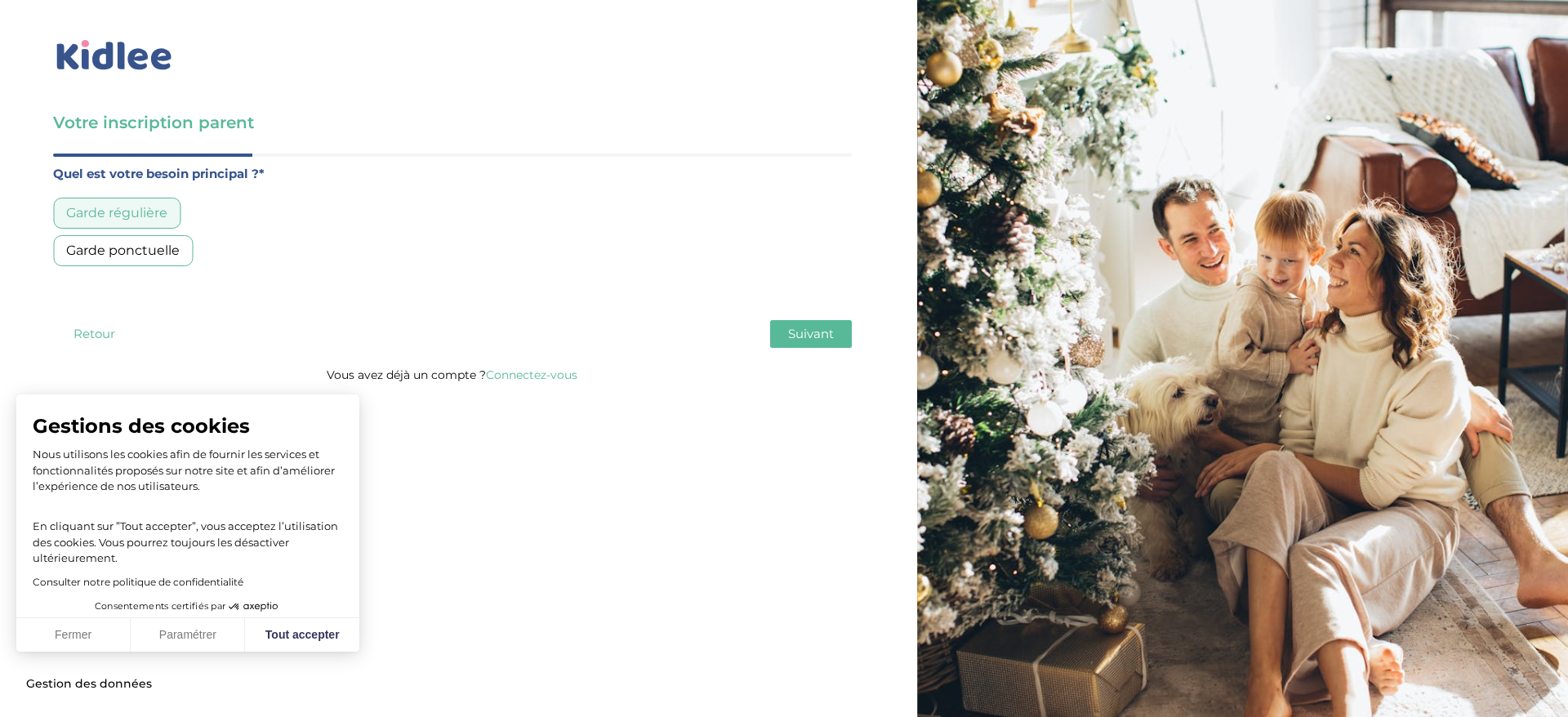 click on "Suivant" at bounding box center (811, 334) 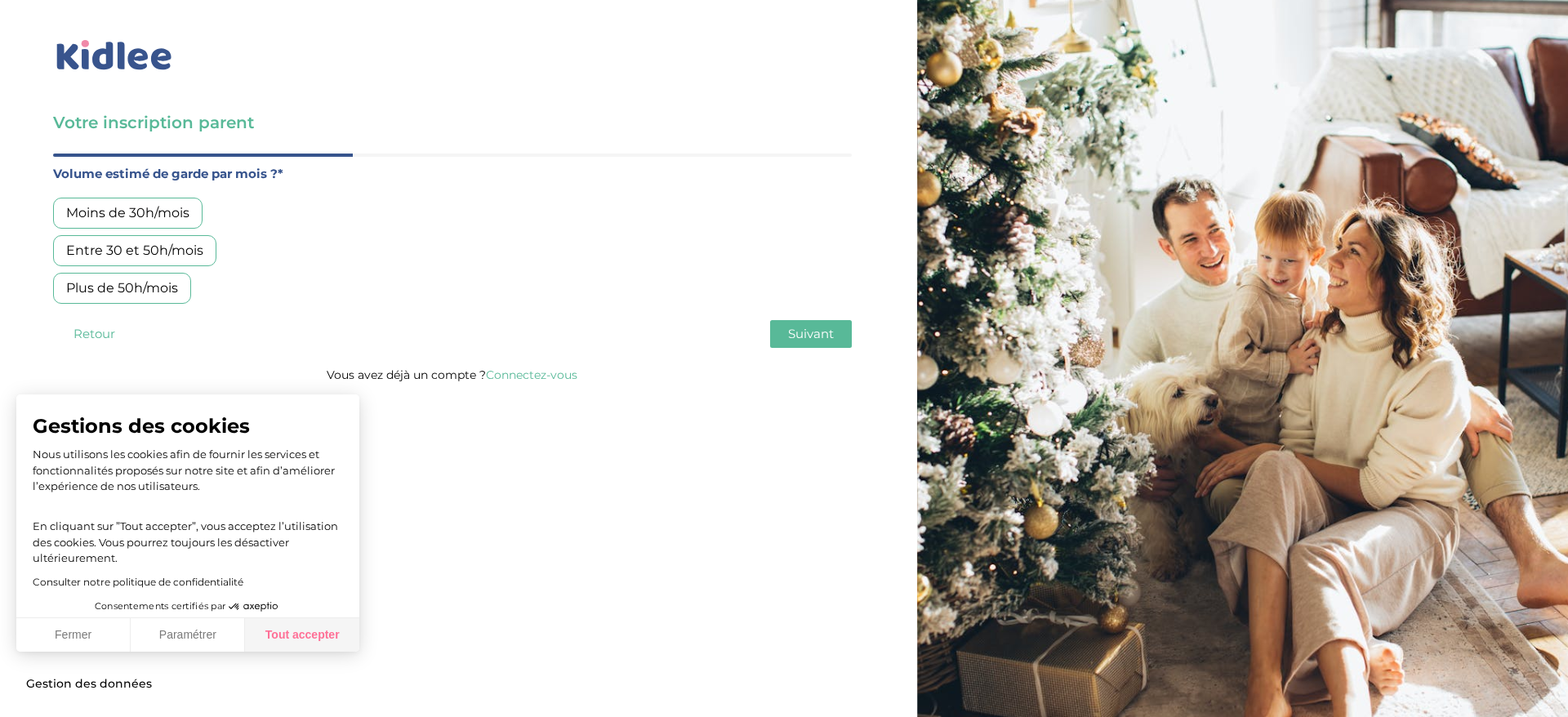 click on "Tout accepter" at bounding box center [302, 635] 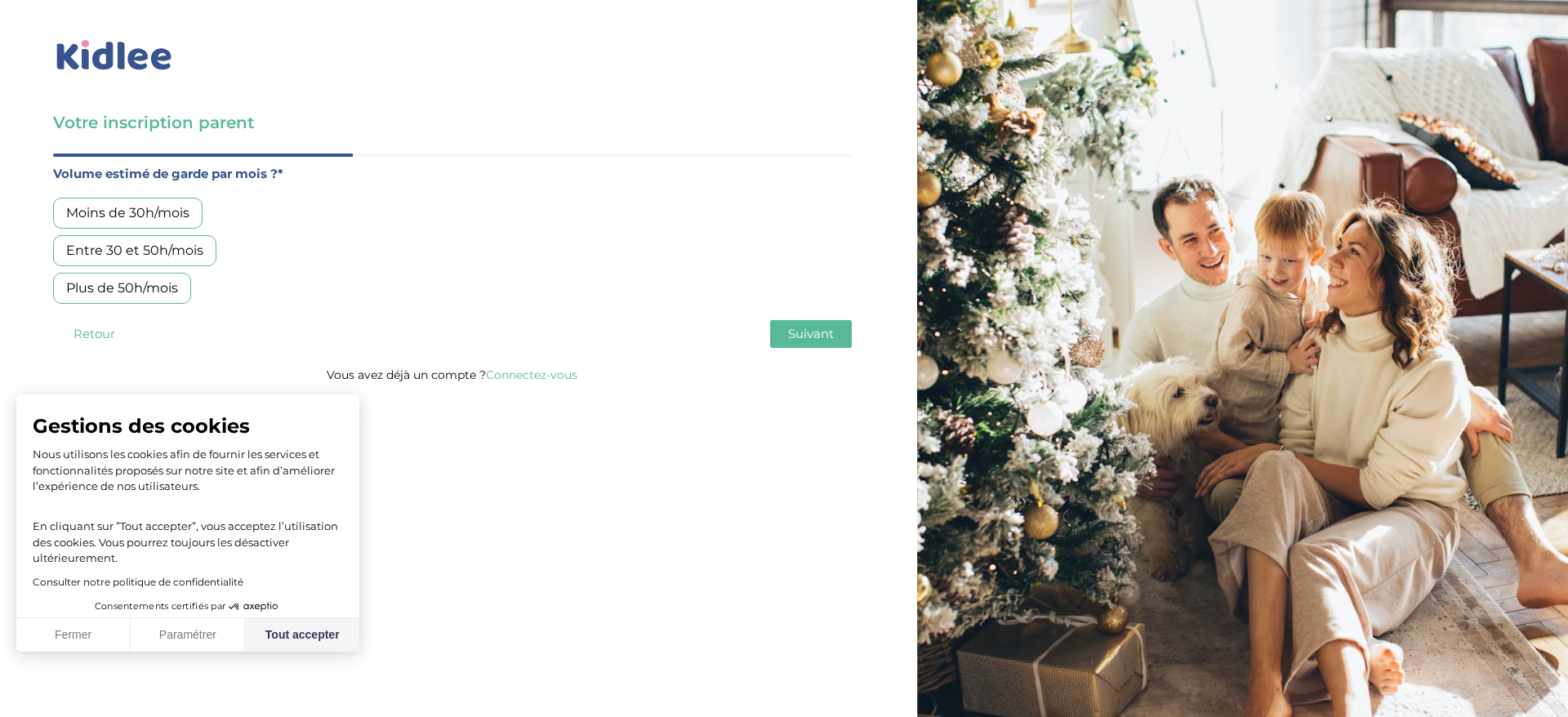 checkbox on "true" 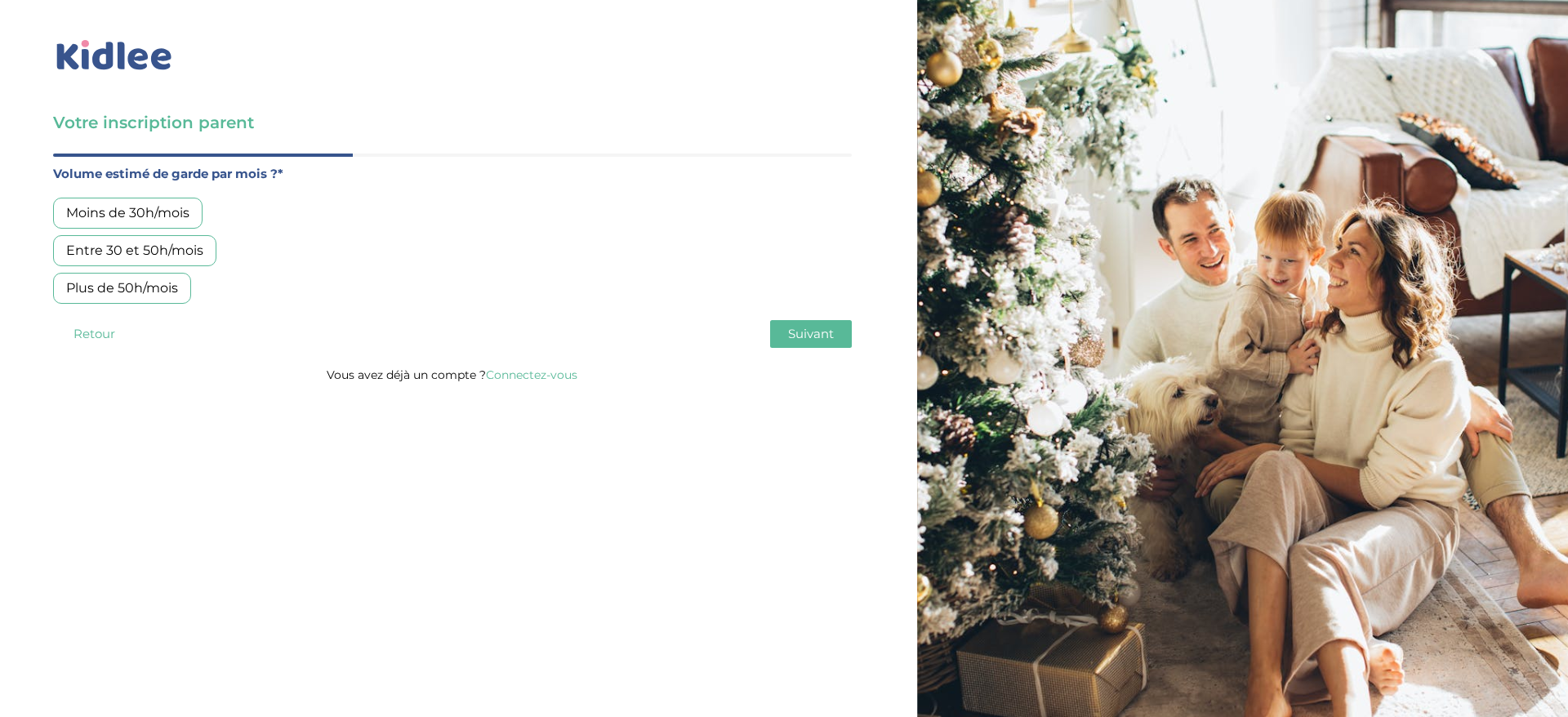 click on "Moins de 30h/mois" at bounding box center [127, 213] 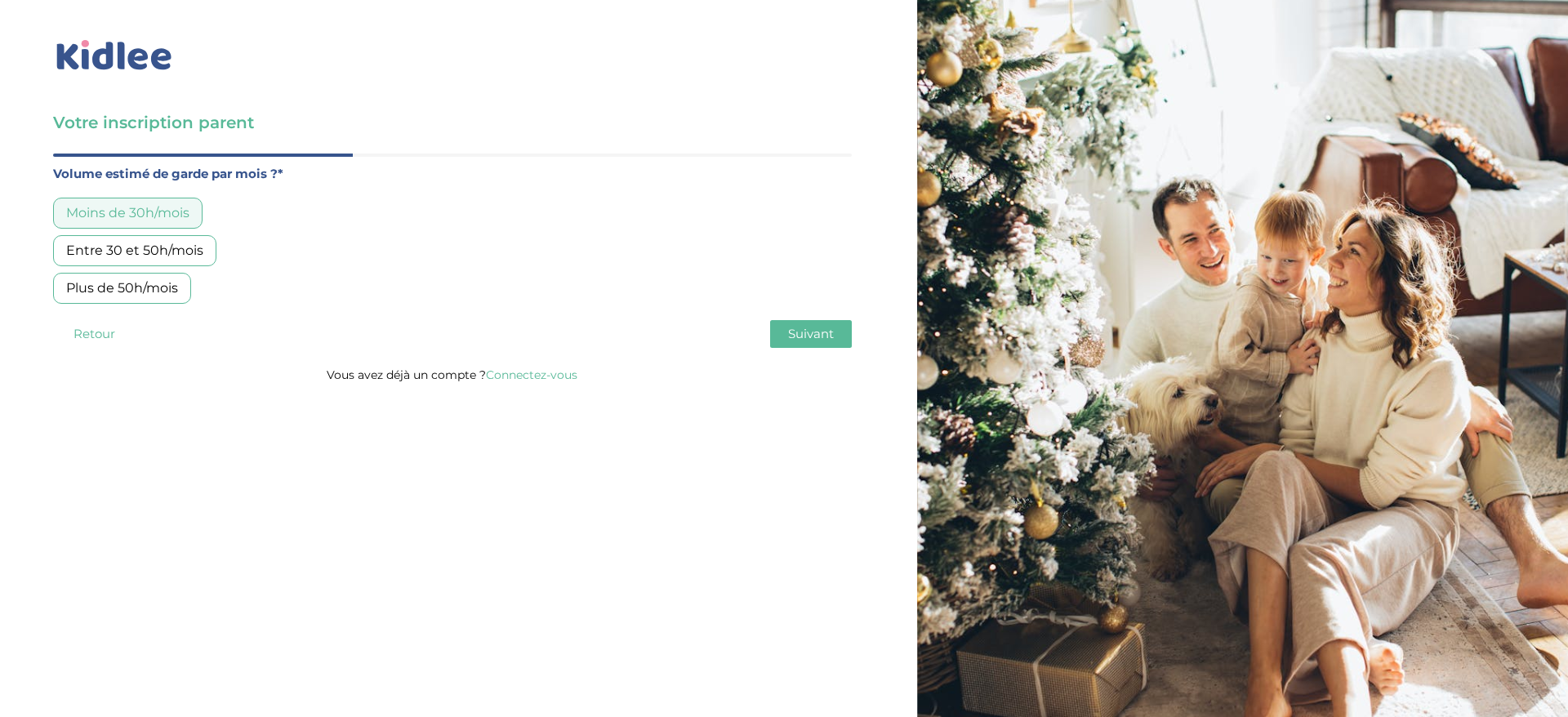 click on "Suivant" at bounding box center [811, 333] 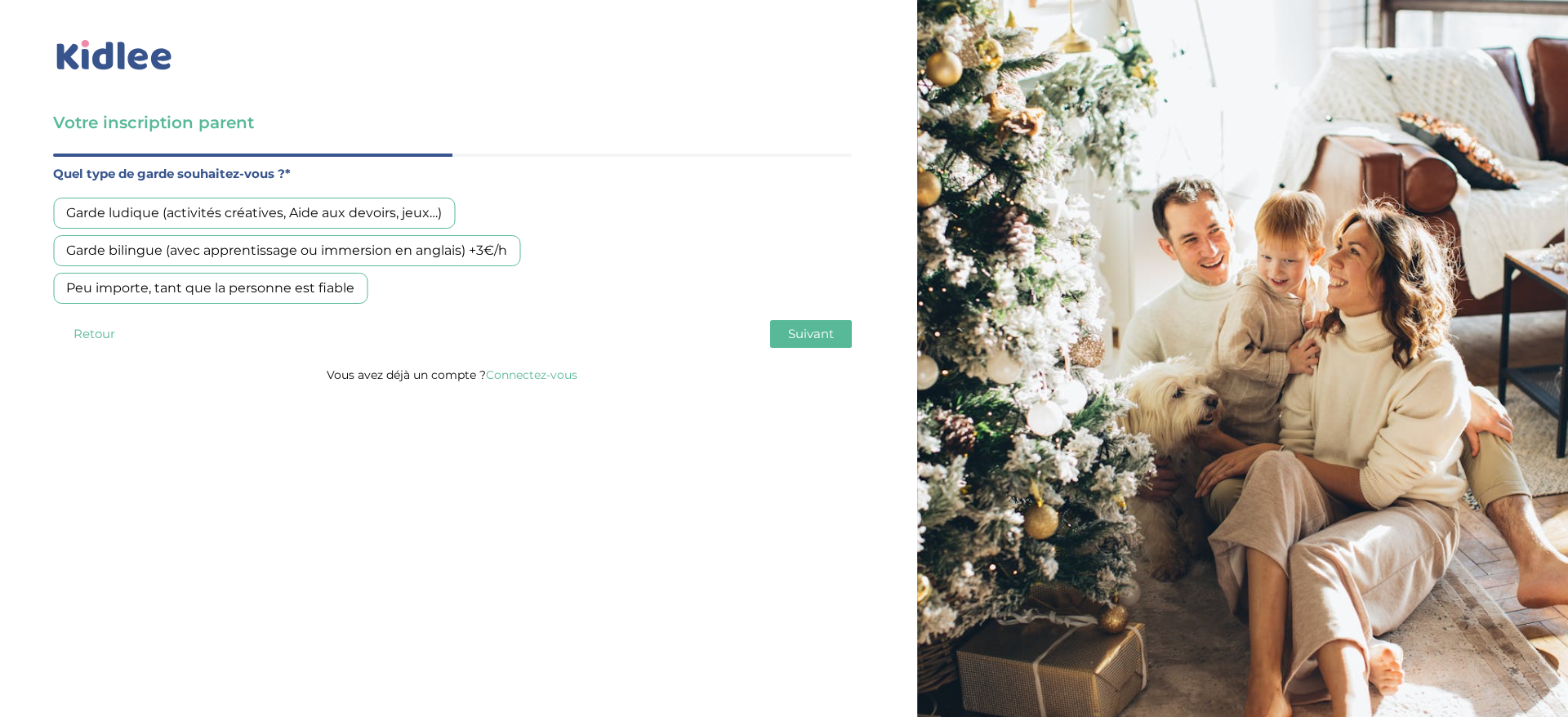 click on "Garde bilingue (avec apprentissage ou immersion en anglais) +3€/h" at bounding box center [287, 251] 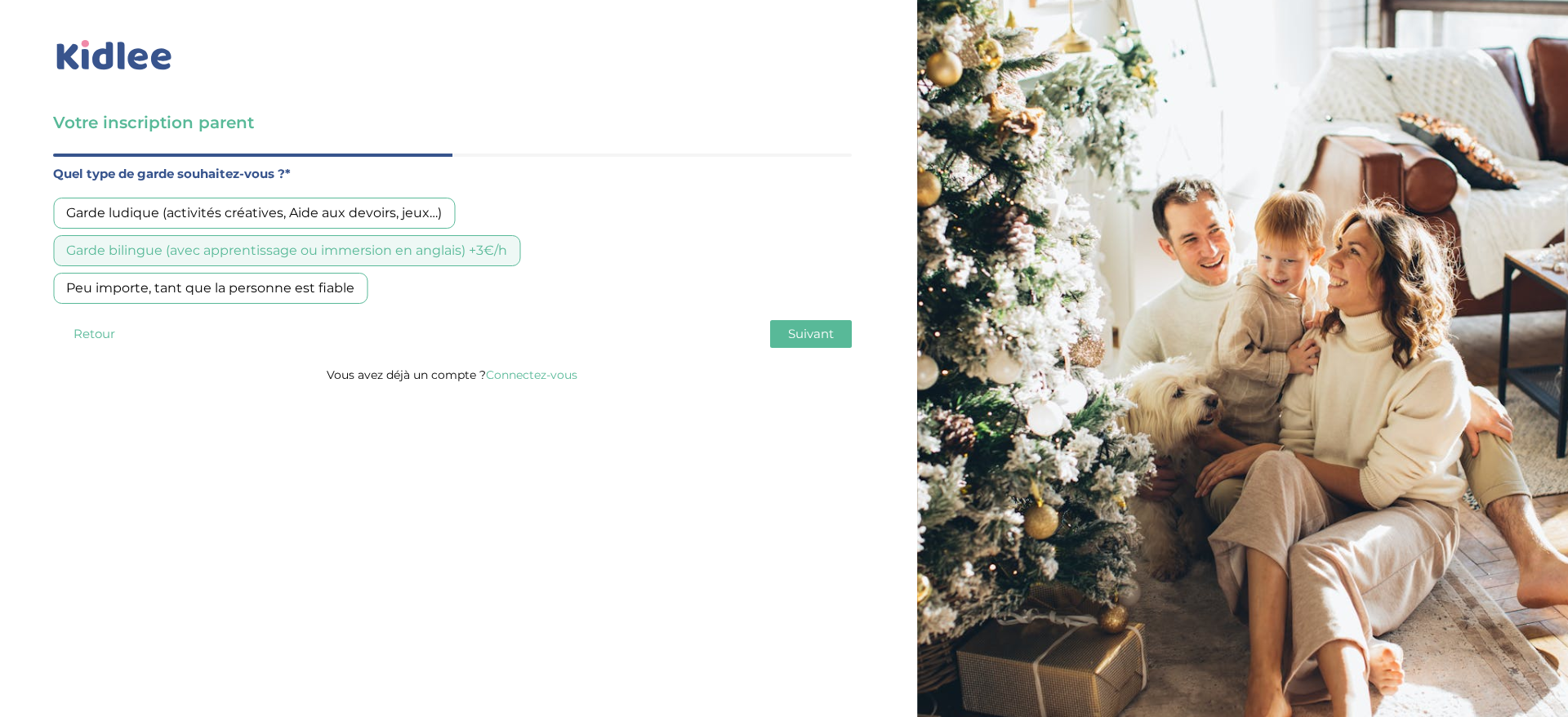 click on "Suivant" at bounding box center [811, 334] 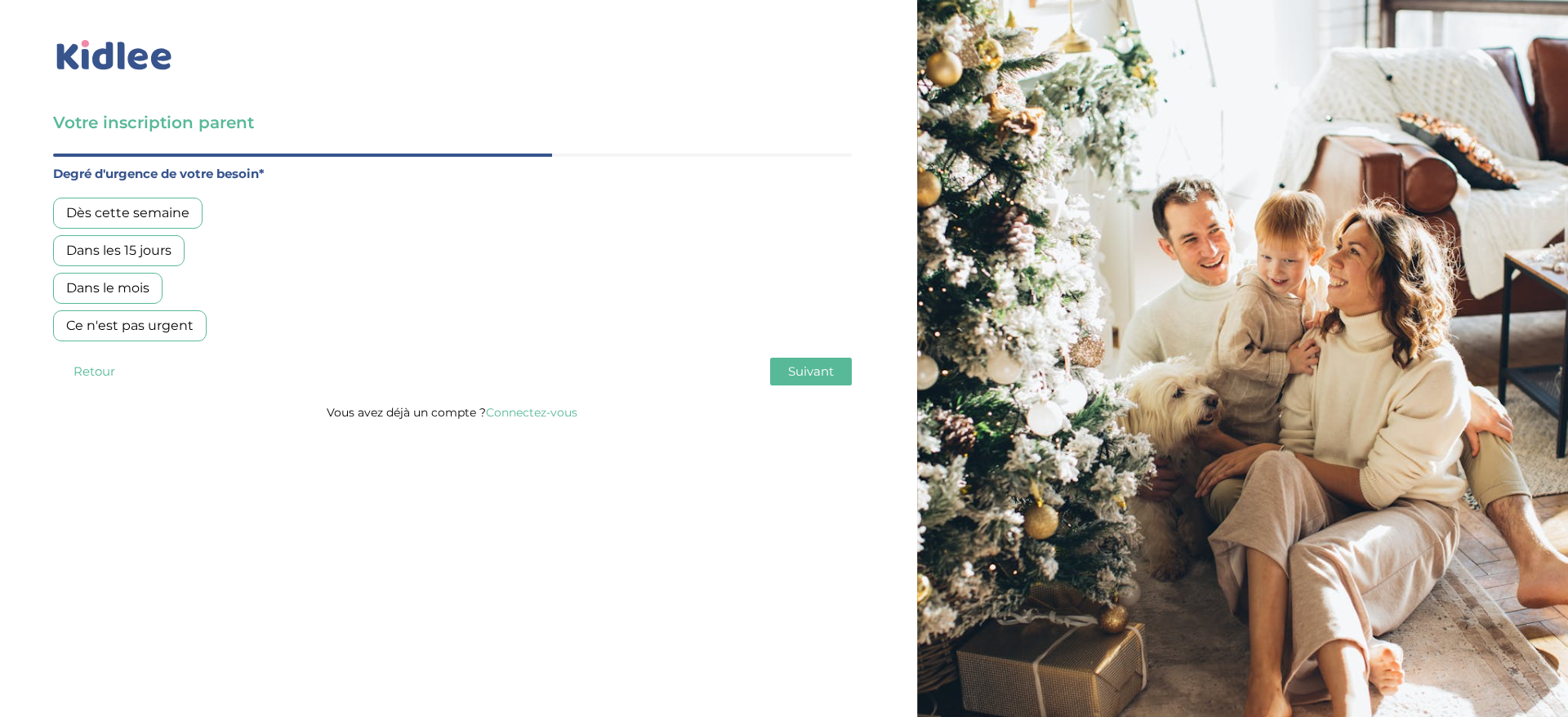 click on "Dans le mois" at bounding box center [108, 288] 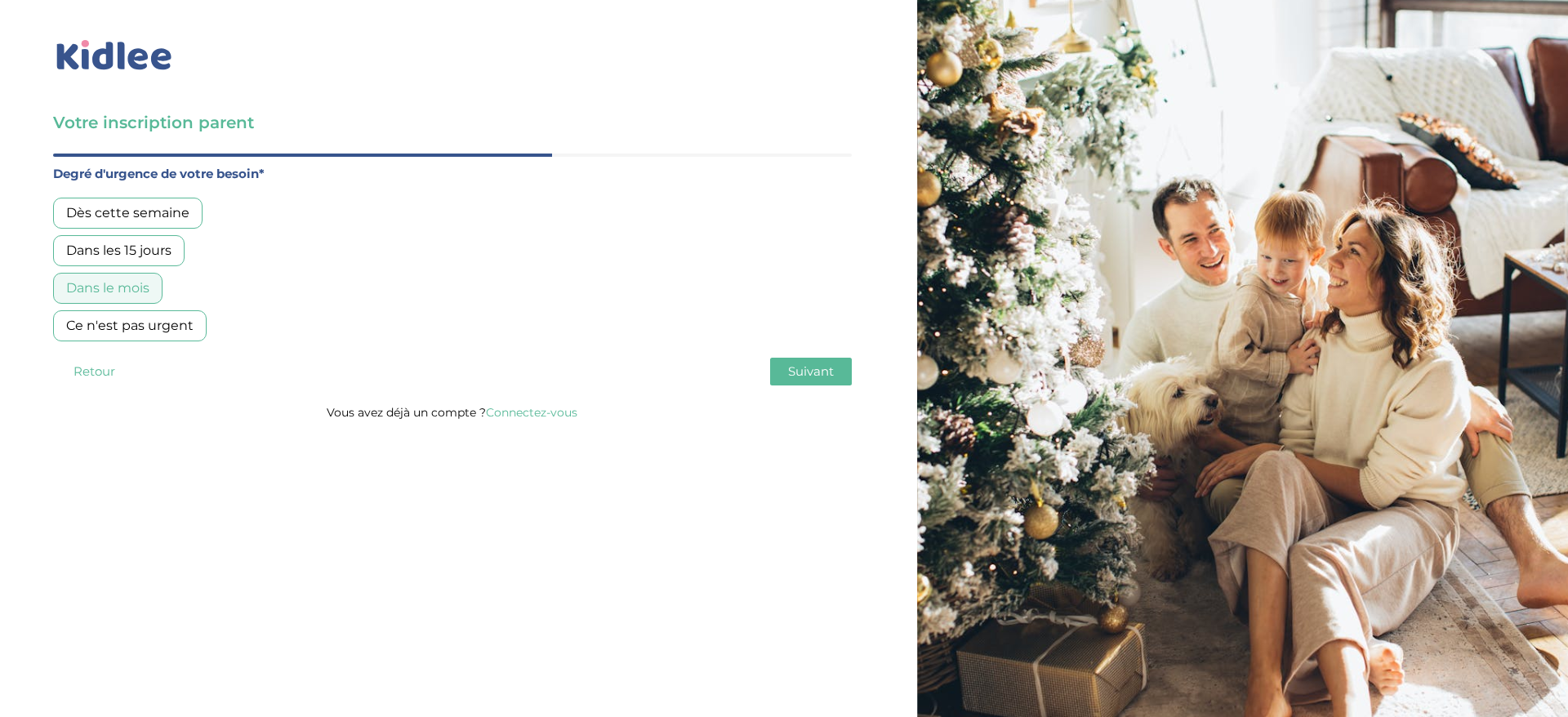 click on "Suivant" at bounding box center [811, 371] 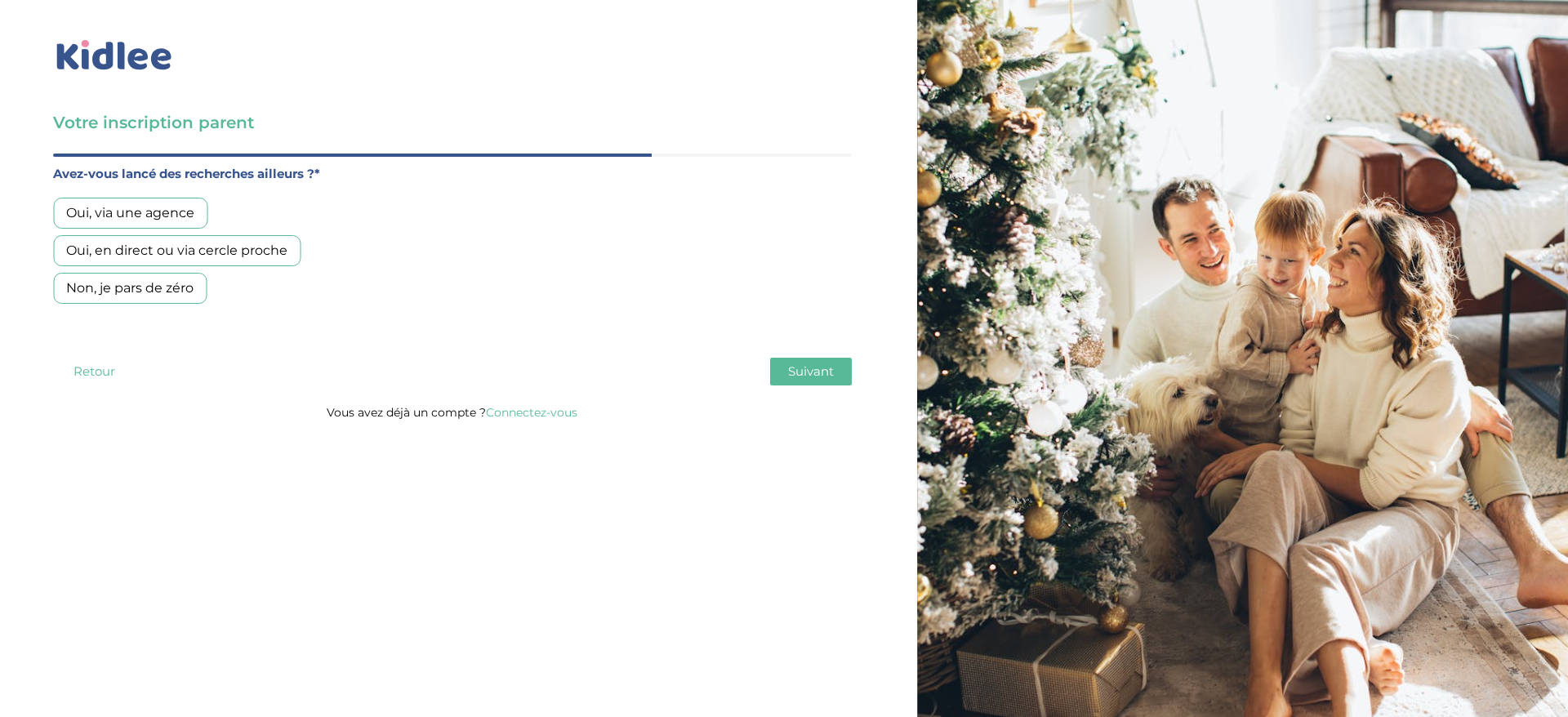 click on "Oui, via une agence" at bounding box center [130, 213] 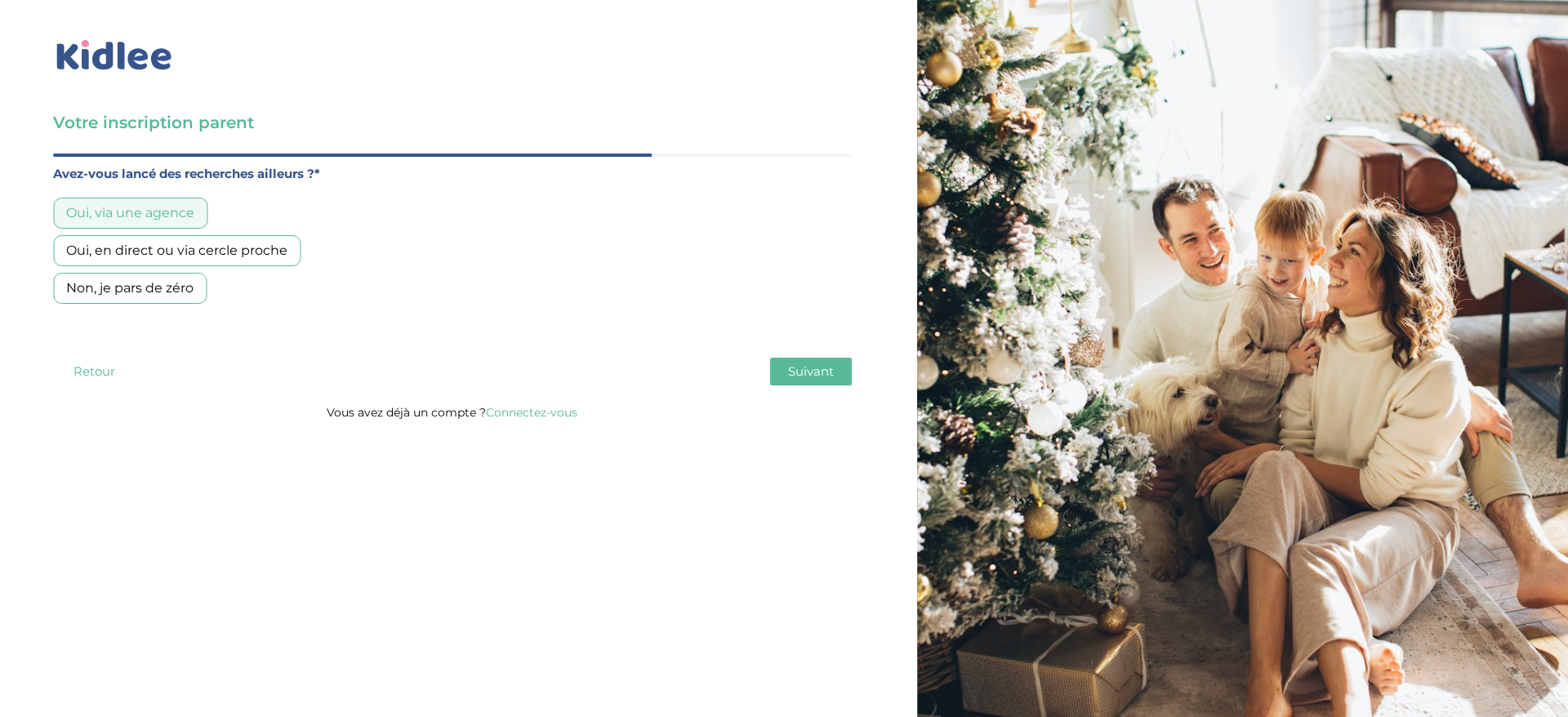 click on "Suivant" at bounding box center (811, 371) 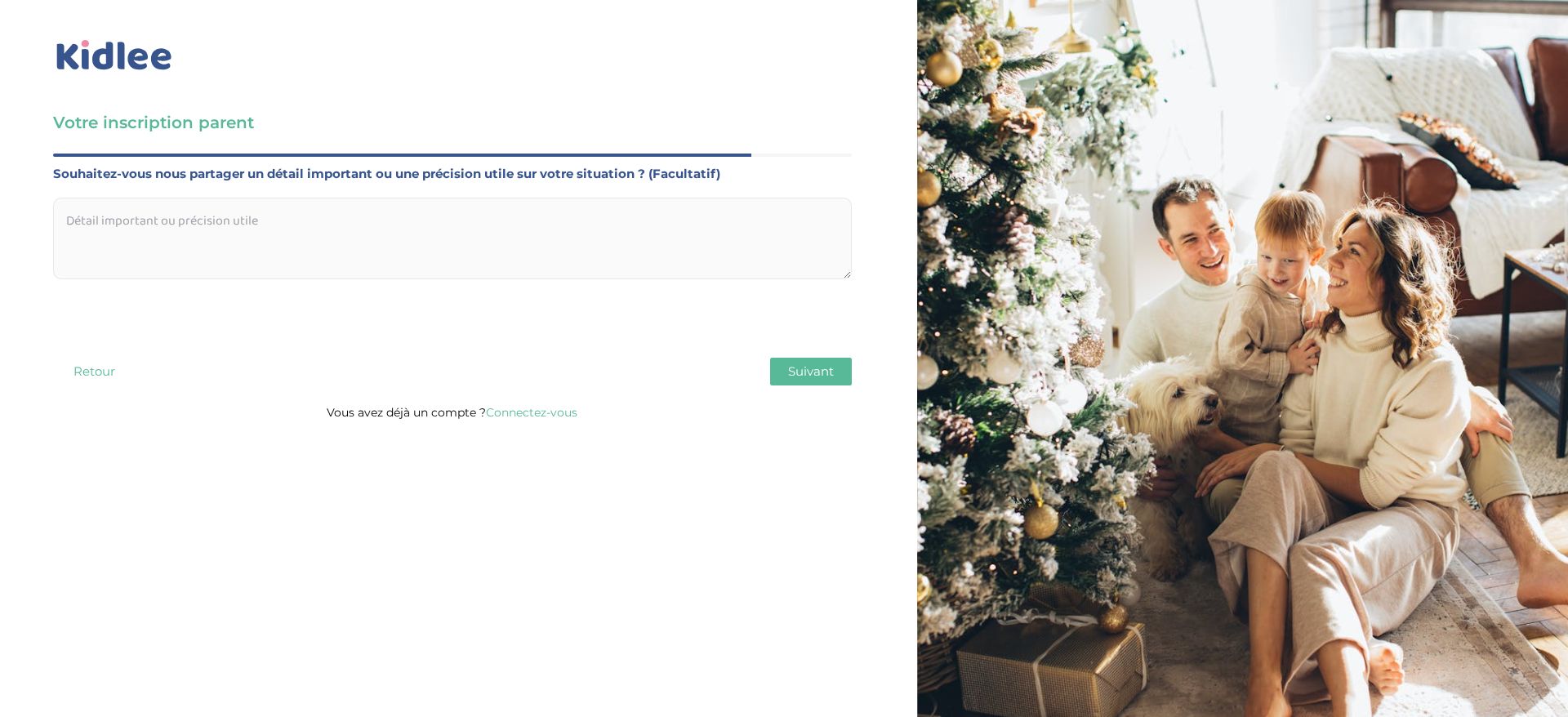 click at bounding box center [452, 238] 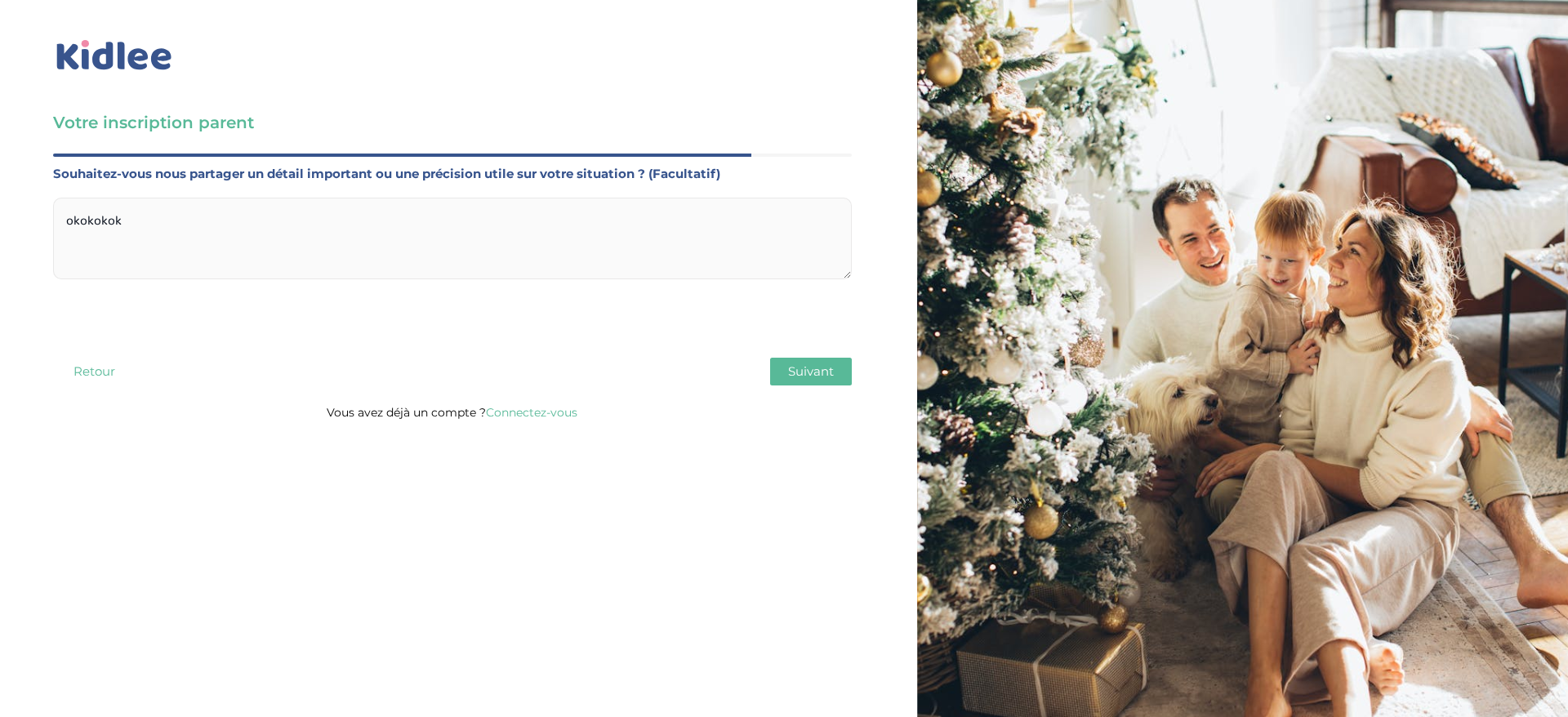 type on "okokokok" 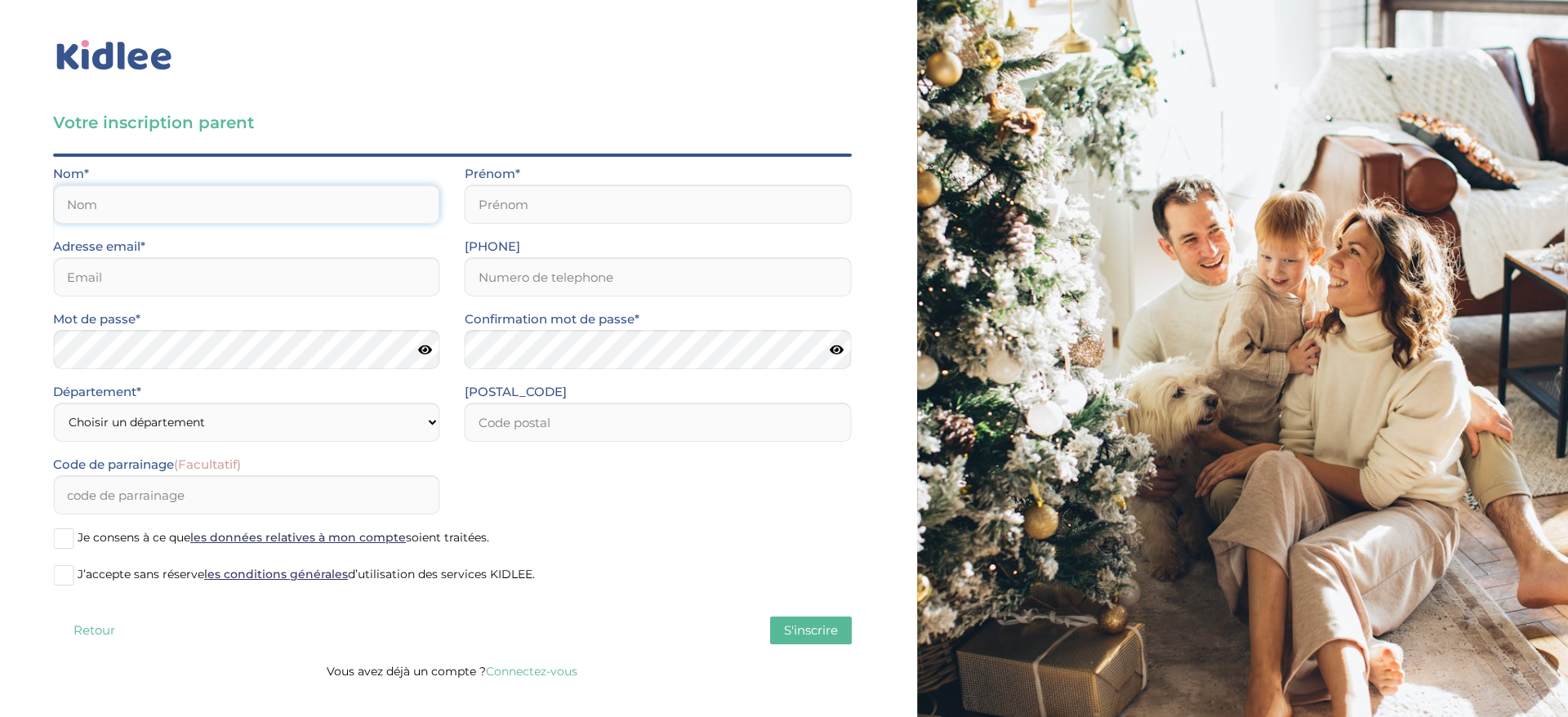 click at bounding box center (247, 204) 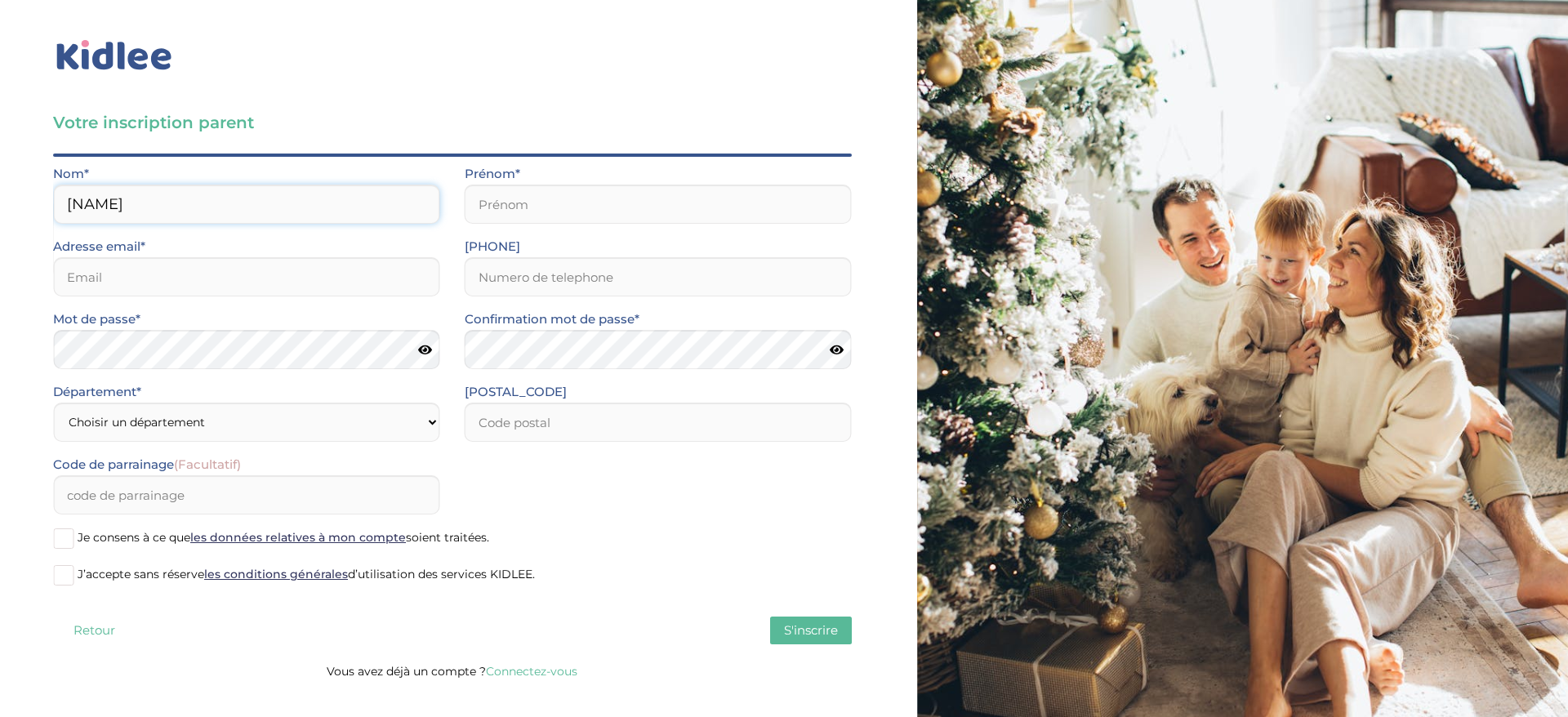 type on "madame" 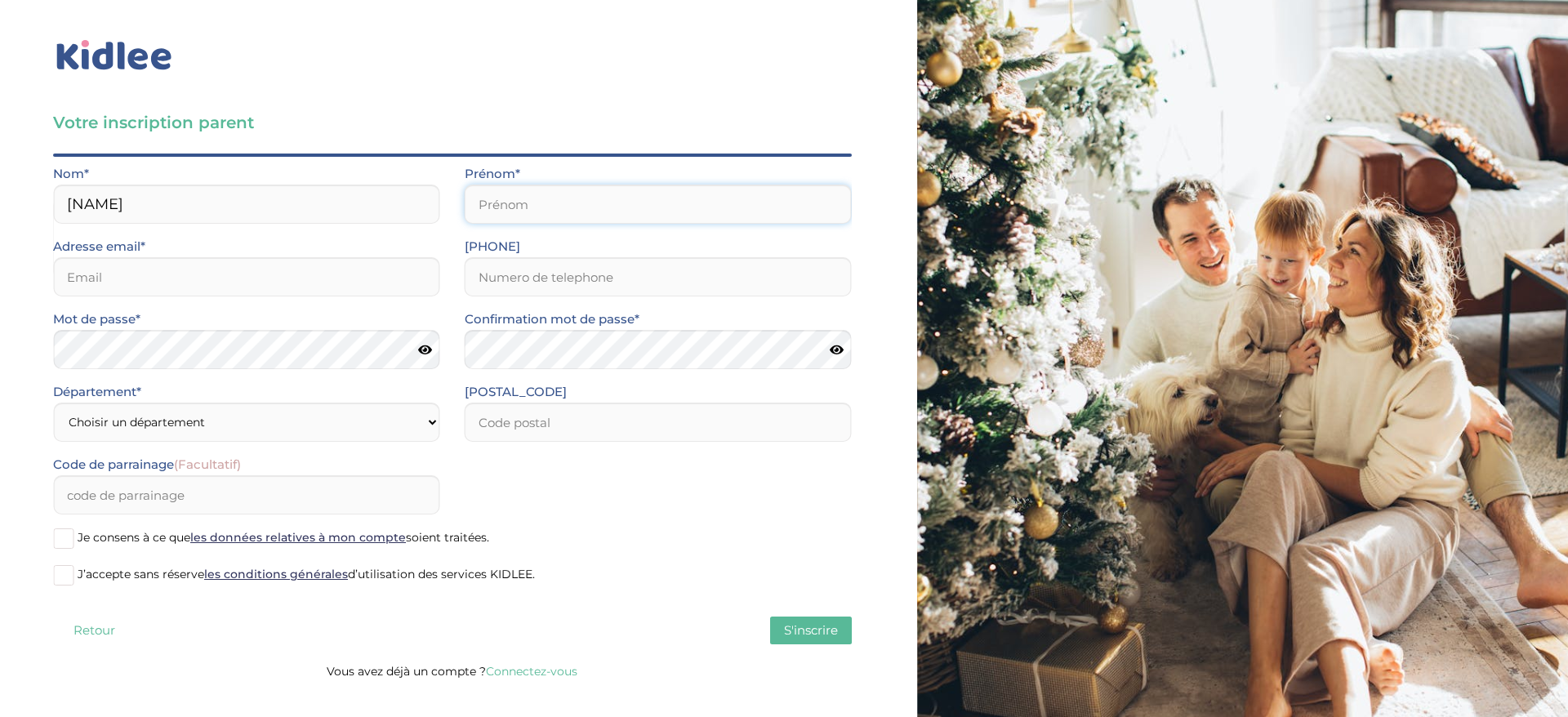 click at bounding box center [658, 204] 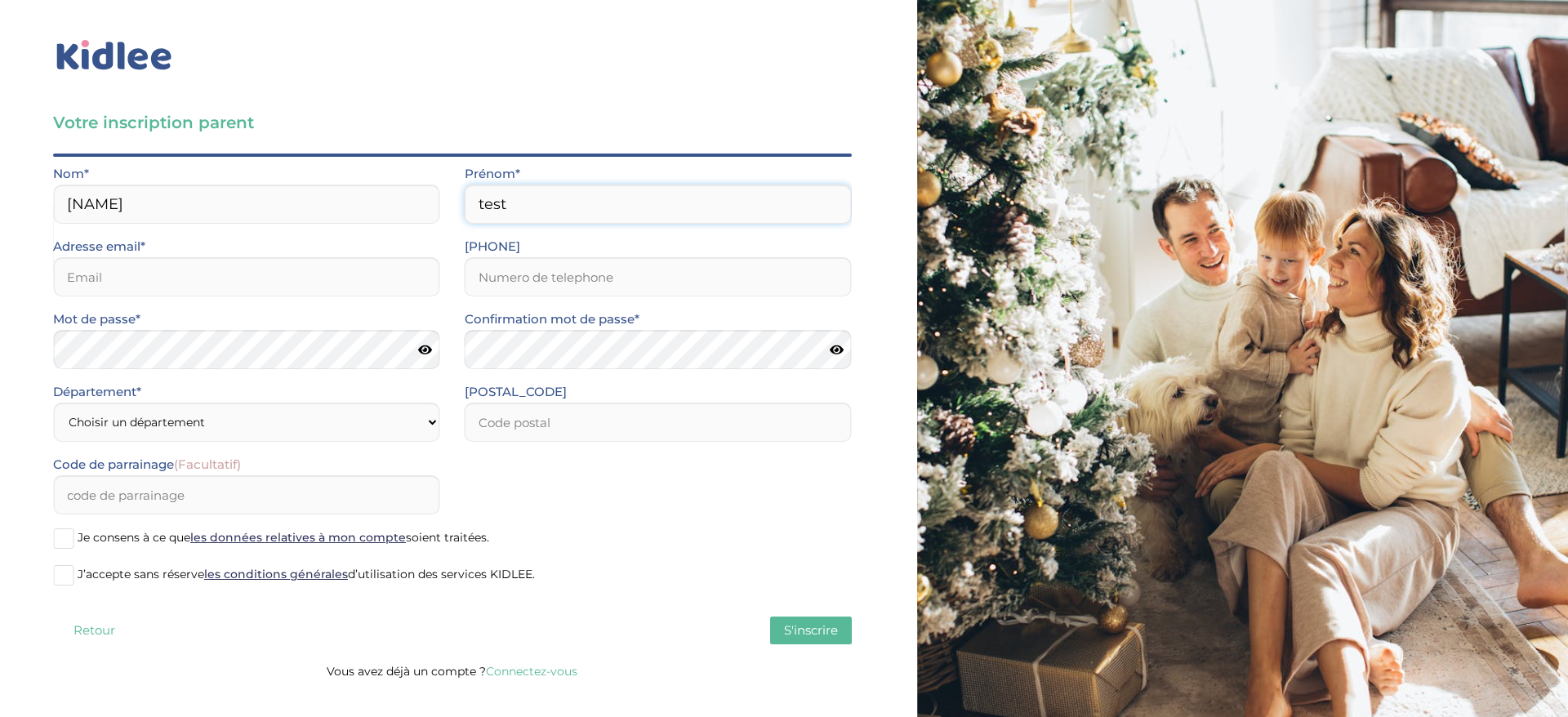 type on "test" 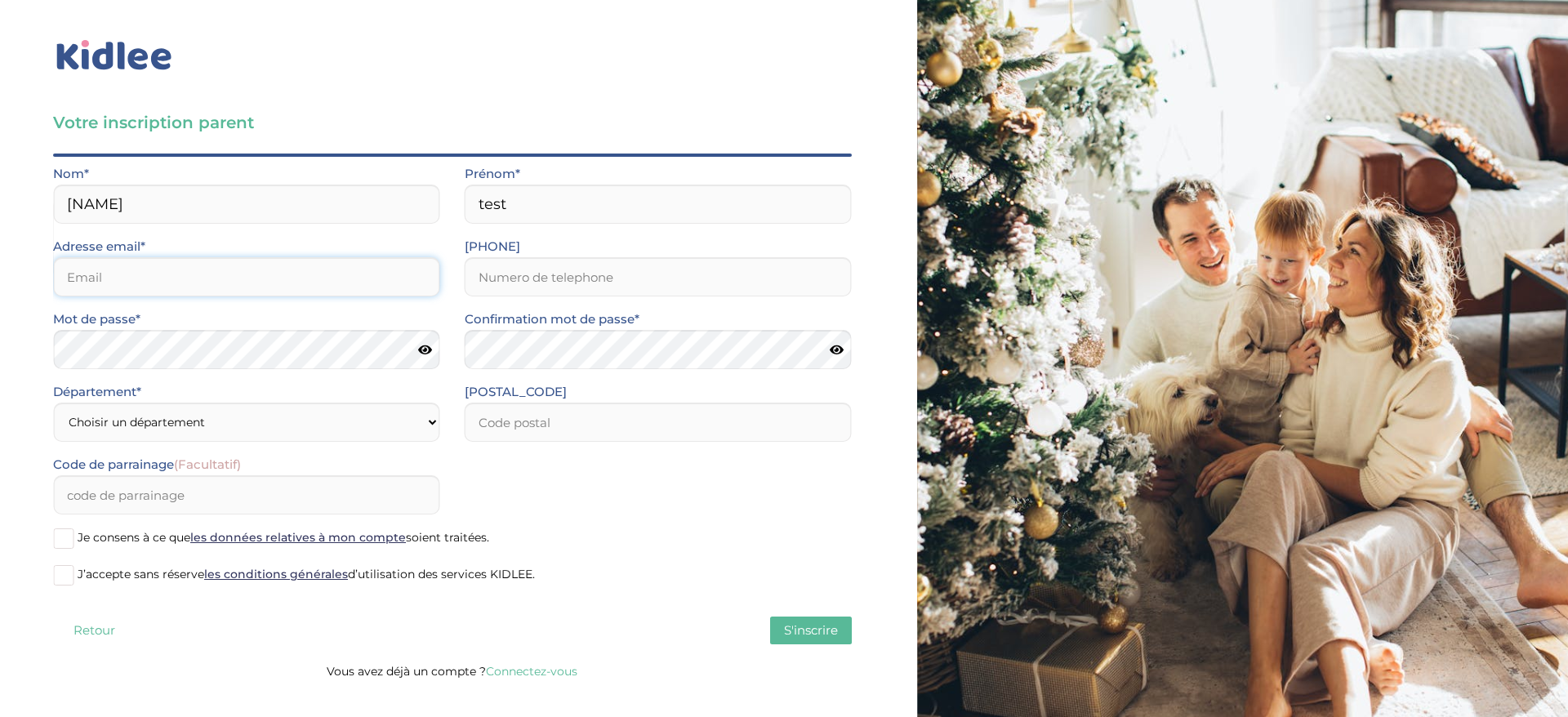 click at bounding box center [247, 277] 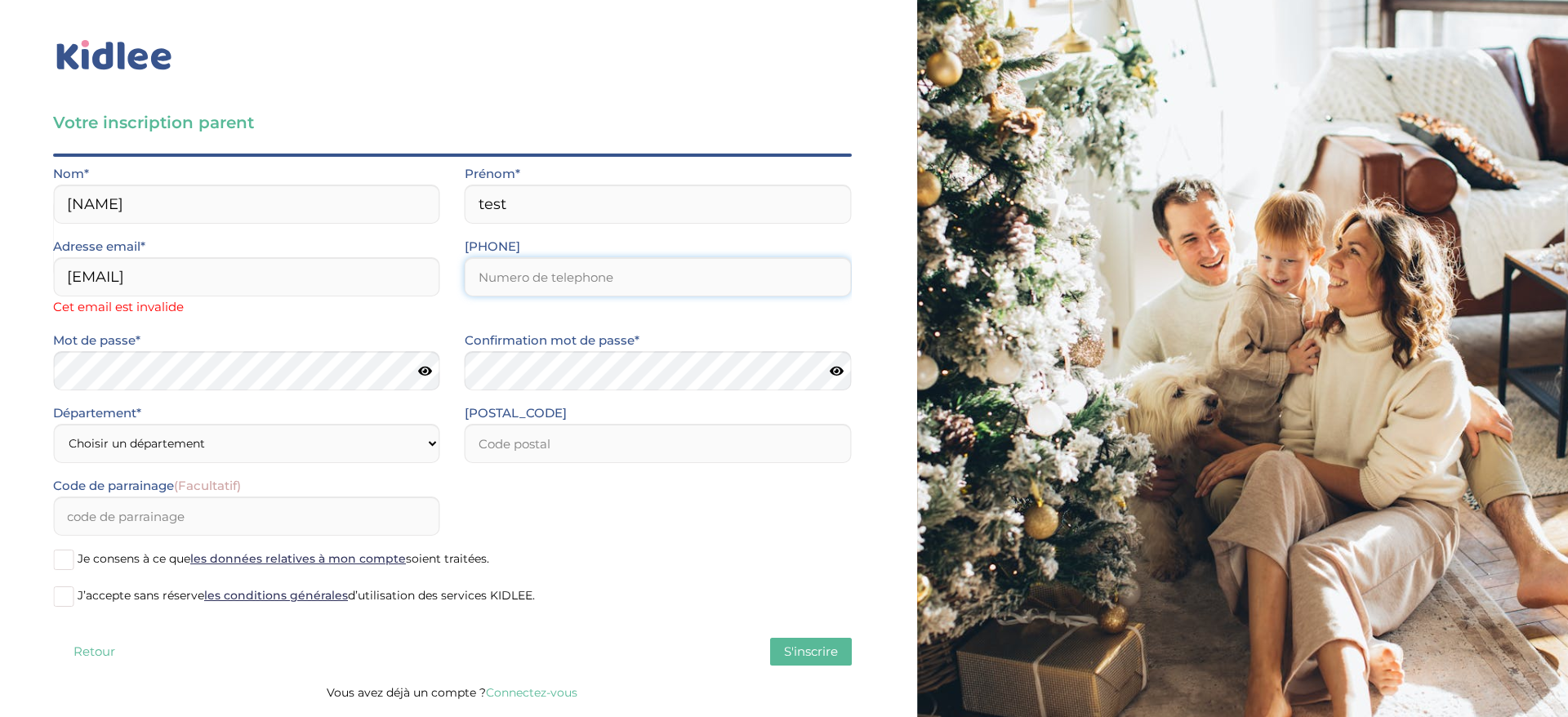 click on "Numéro de téléphone*" at bounding box center (658, 277) 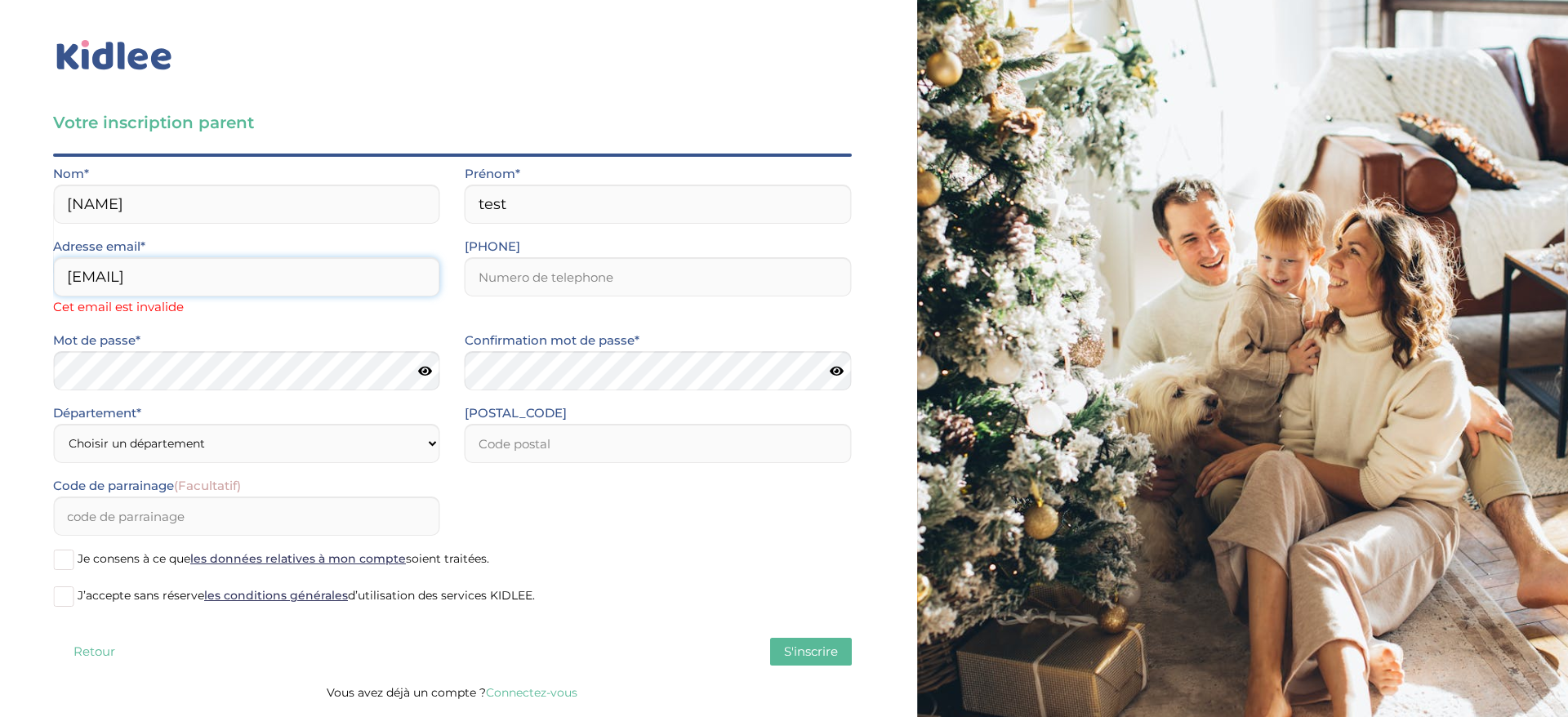 click on "madametest@mailtrap" at bounding box center (247, 277) 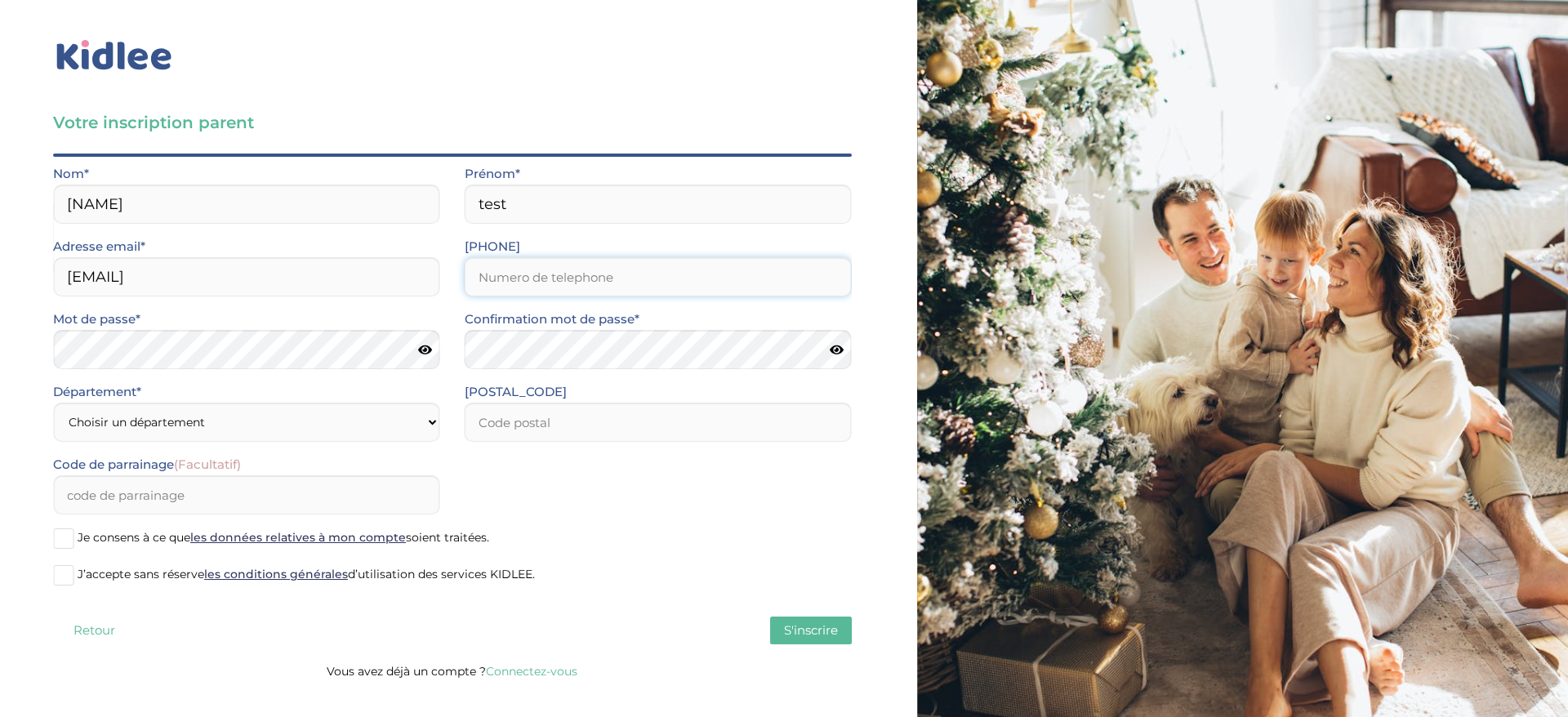 click on "Numéro de téléphone*" at bounding box center [658, 277] 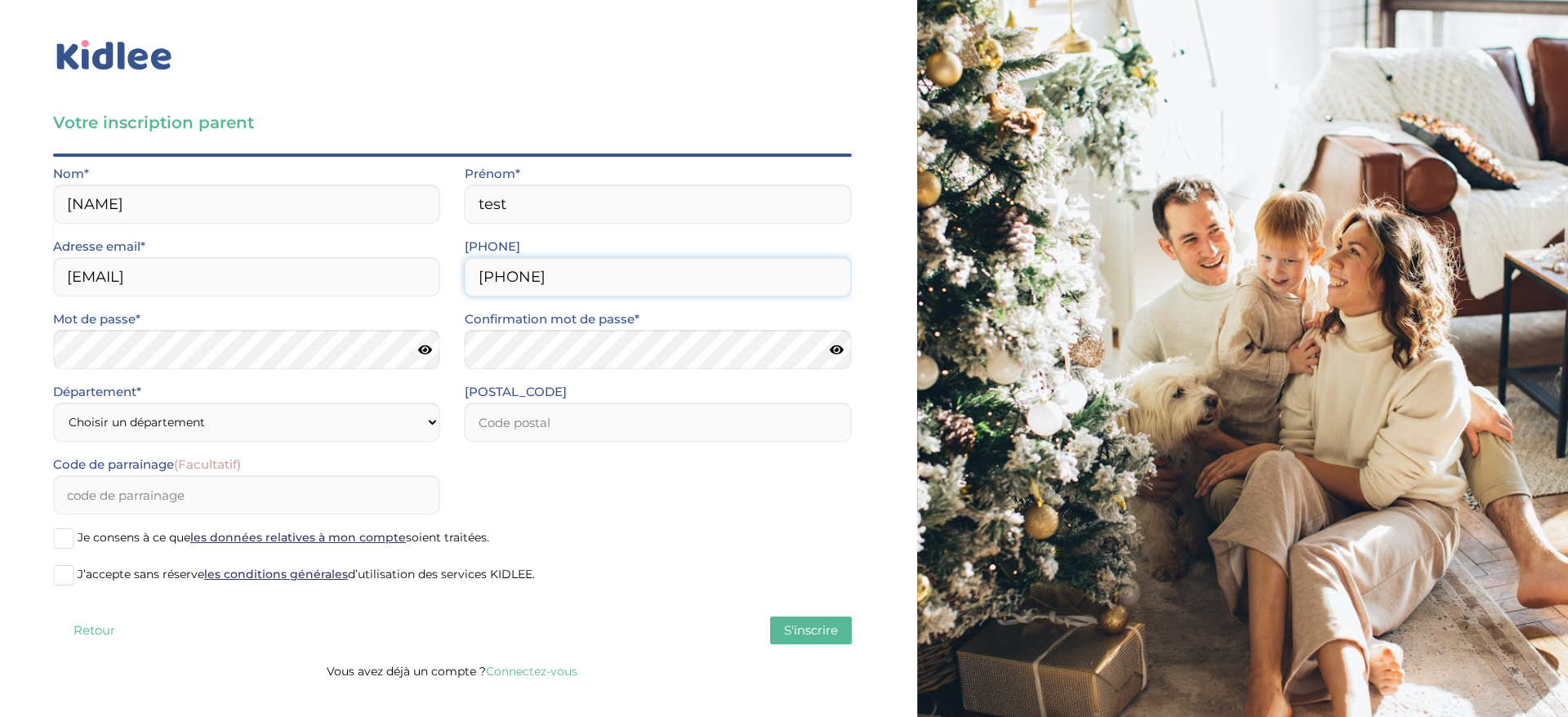type on "0659123148" 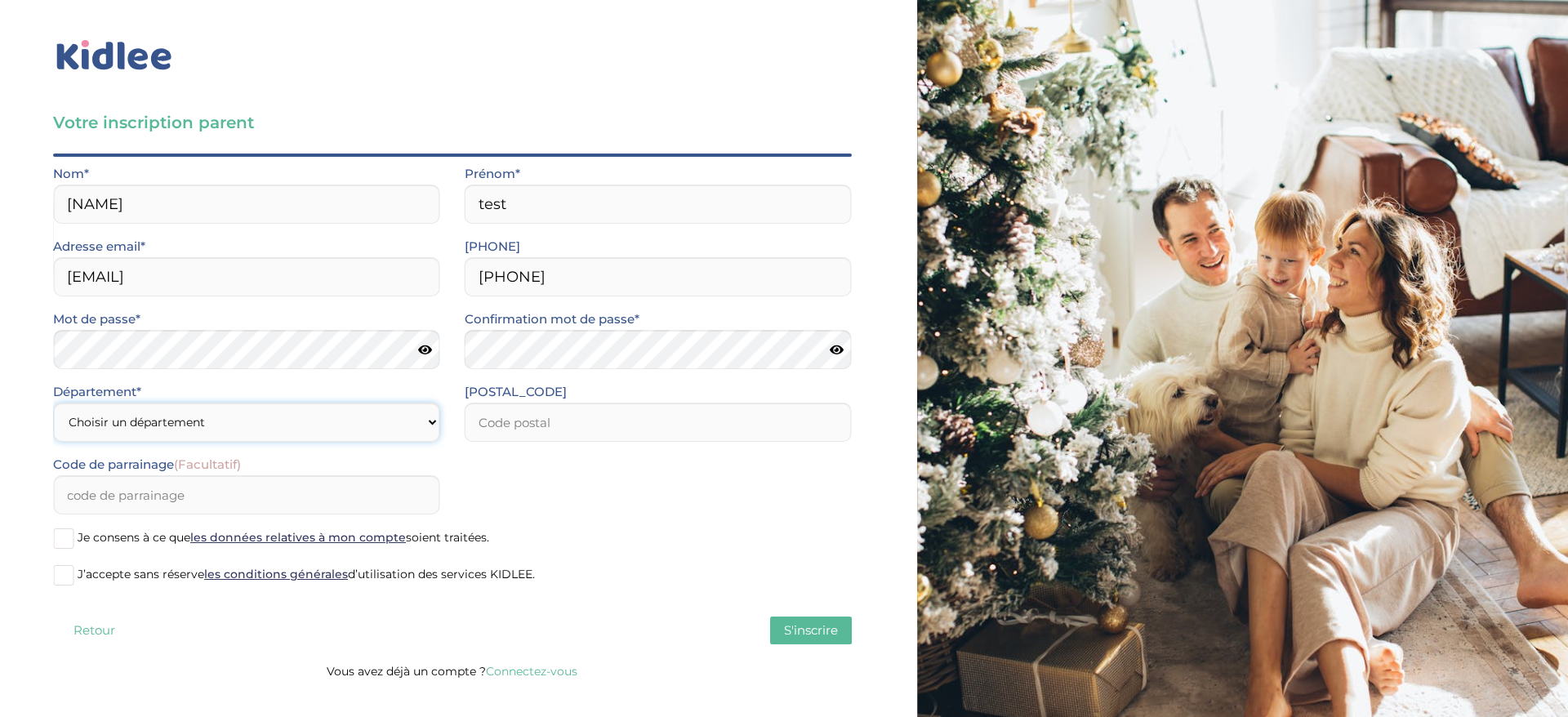click on "Choisir un département   Paris (75)
Hauts-de-Seine (92)
Yvelines (78)
Val-de-Marne (94)
Seine-Saint-Denis (93)
Seine-et-Marne (77)
Val-d'Oise (95)
Essonne (91)
Autre" at bounding box center (247, 422) 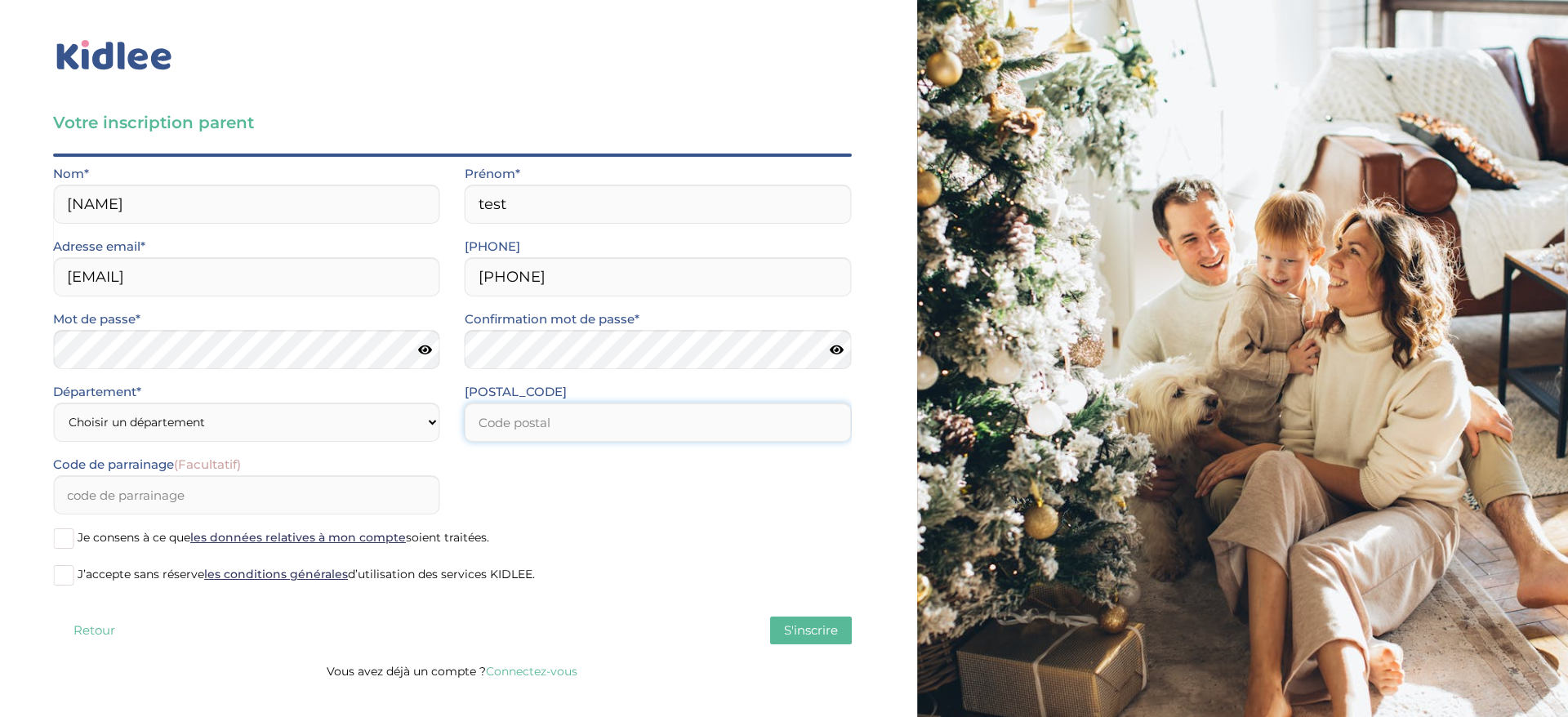 click at bounding box center (658, 422) 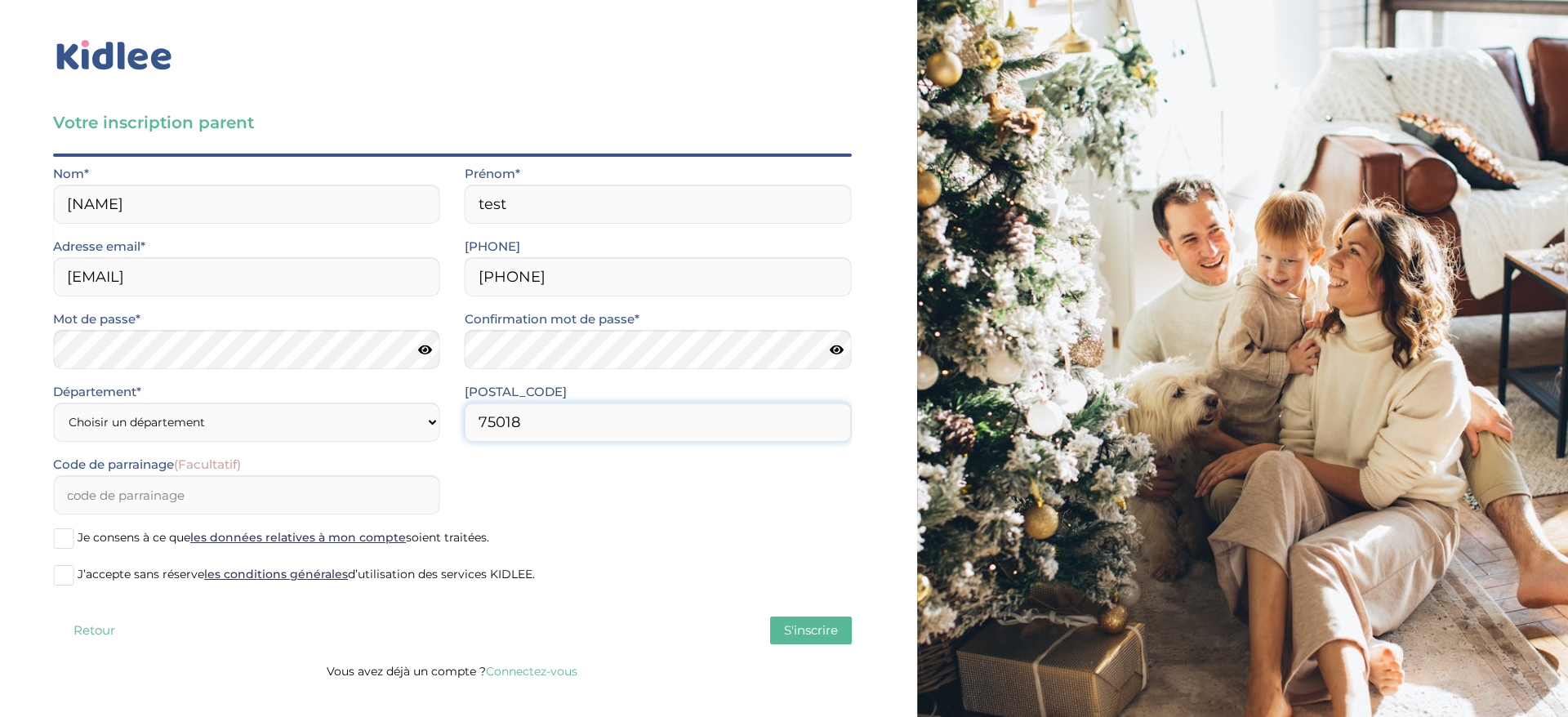 type on "75018" 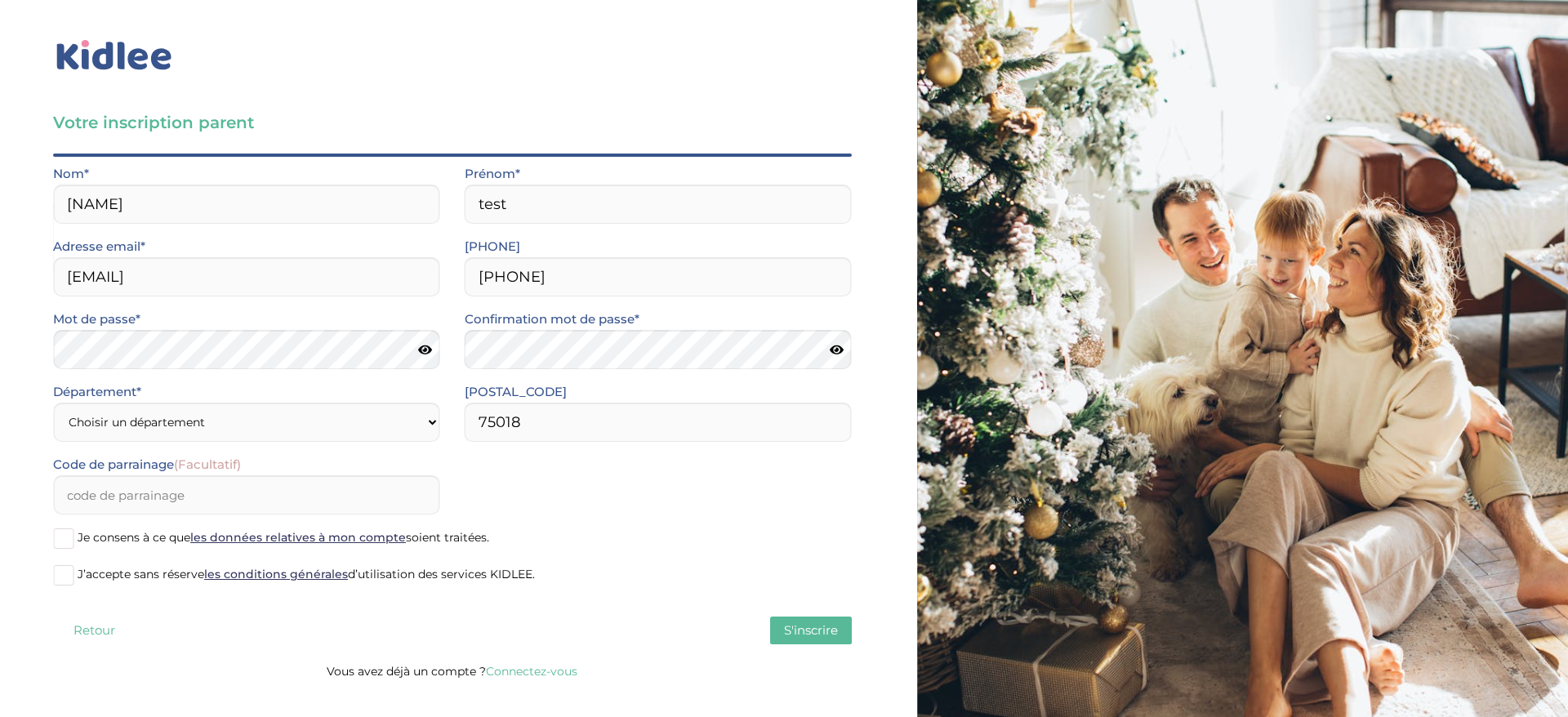 click at bounding box center [63, 538] 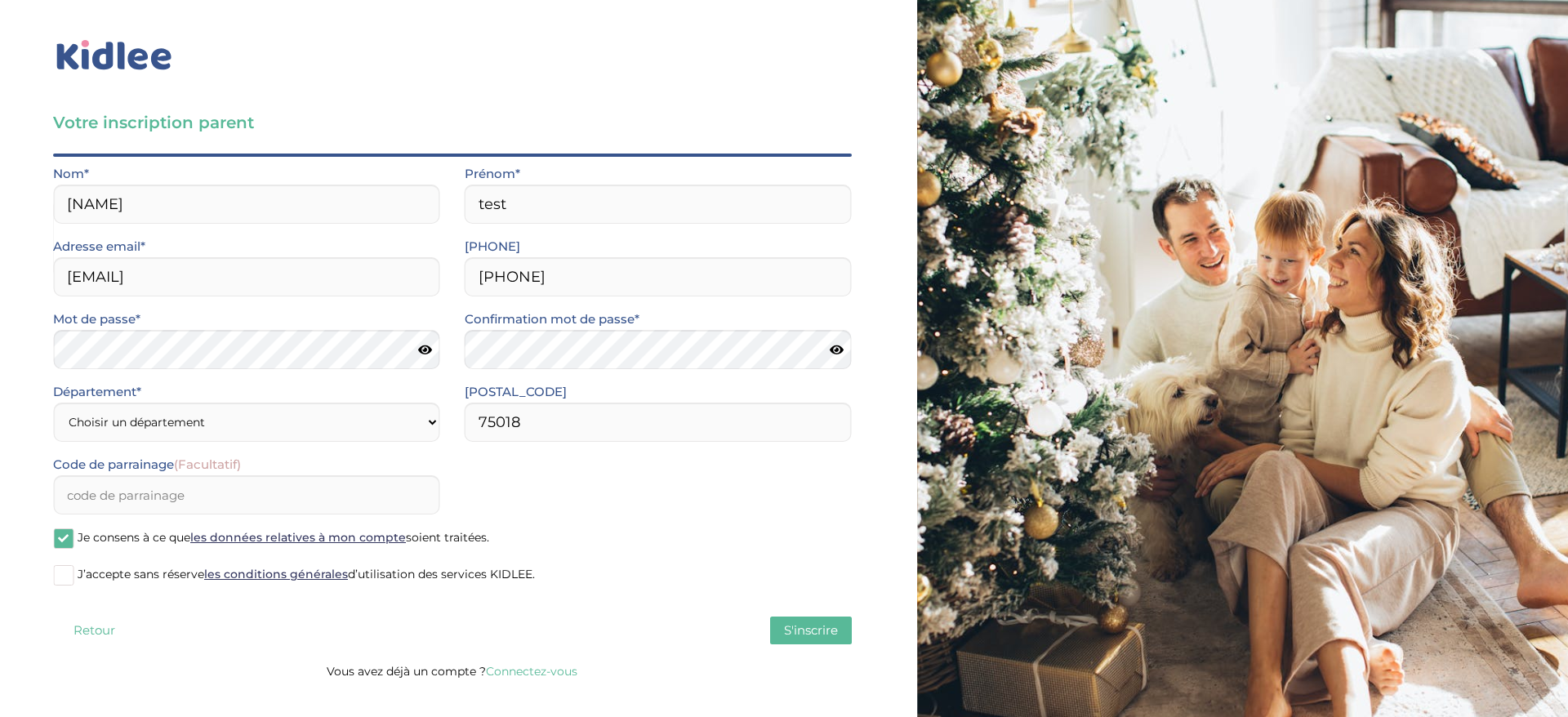 click at bounding box center [63, 575] 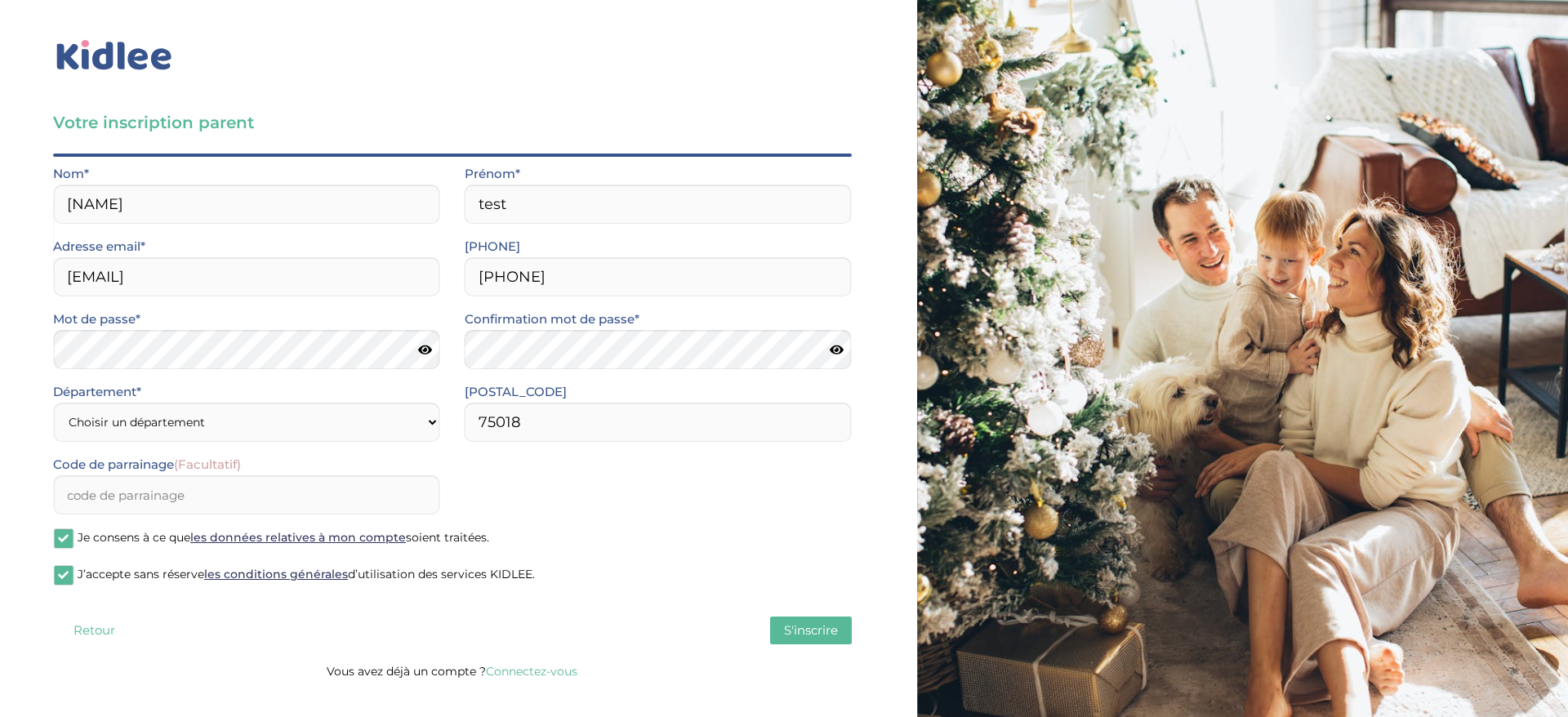 click on "S'inscrire" at bounding box center (811, 630) 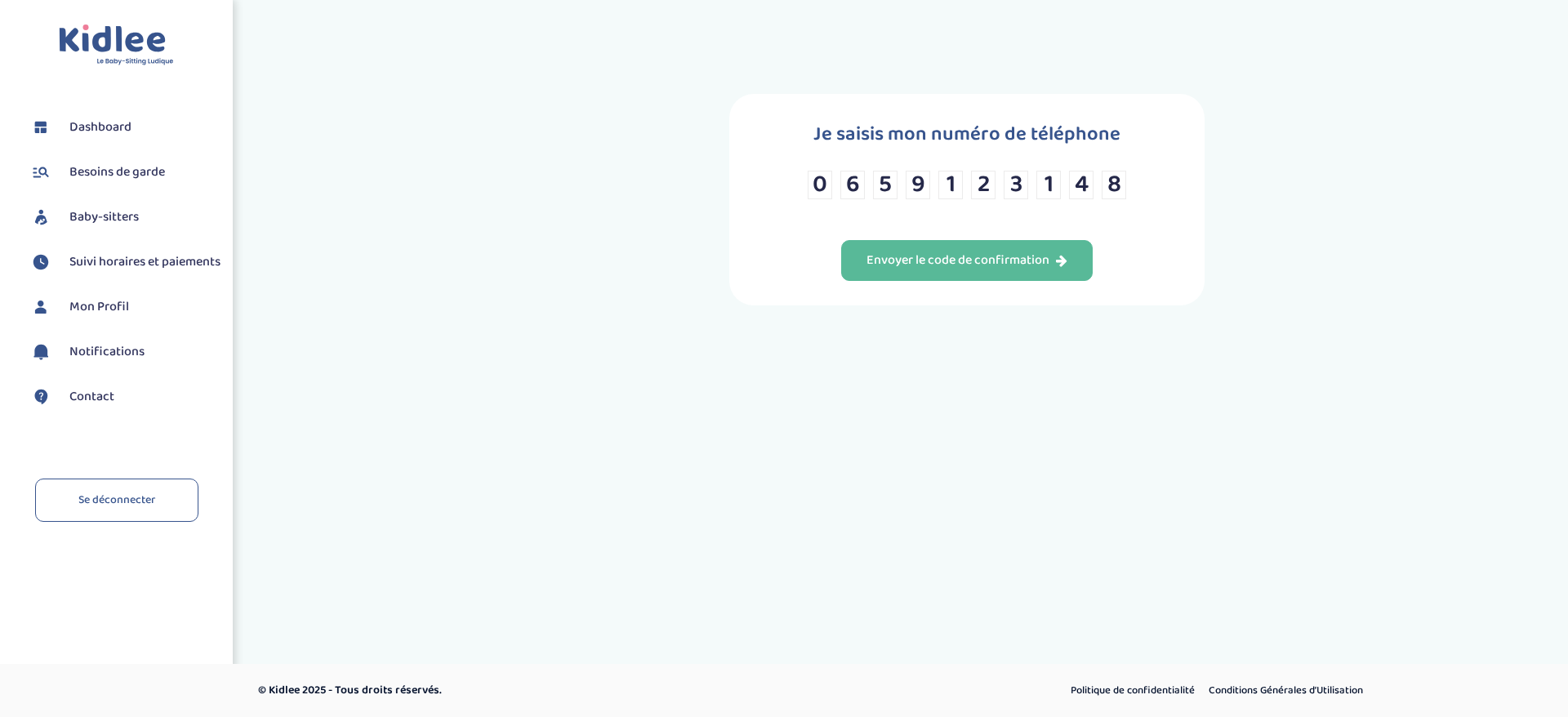 scroll, scrollTop: 0, scrollLeft: 0, axis: both 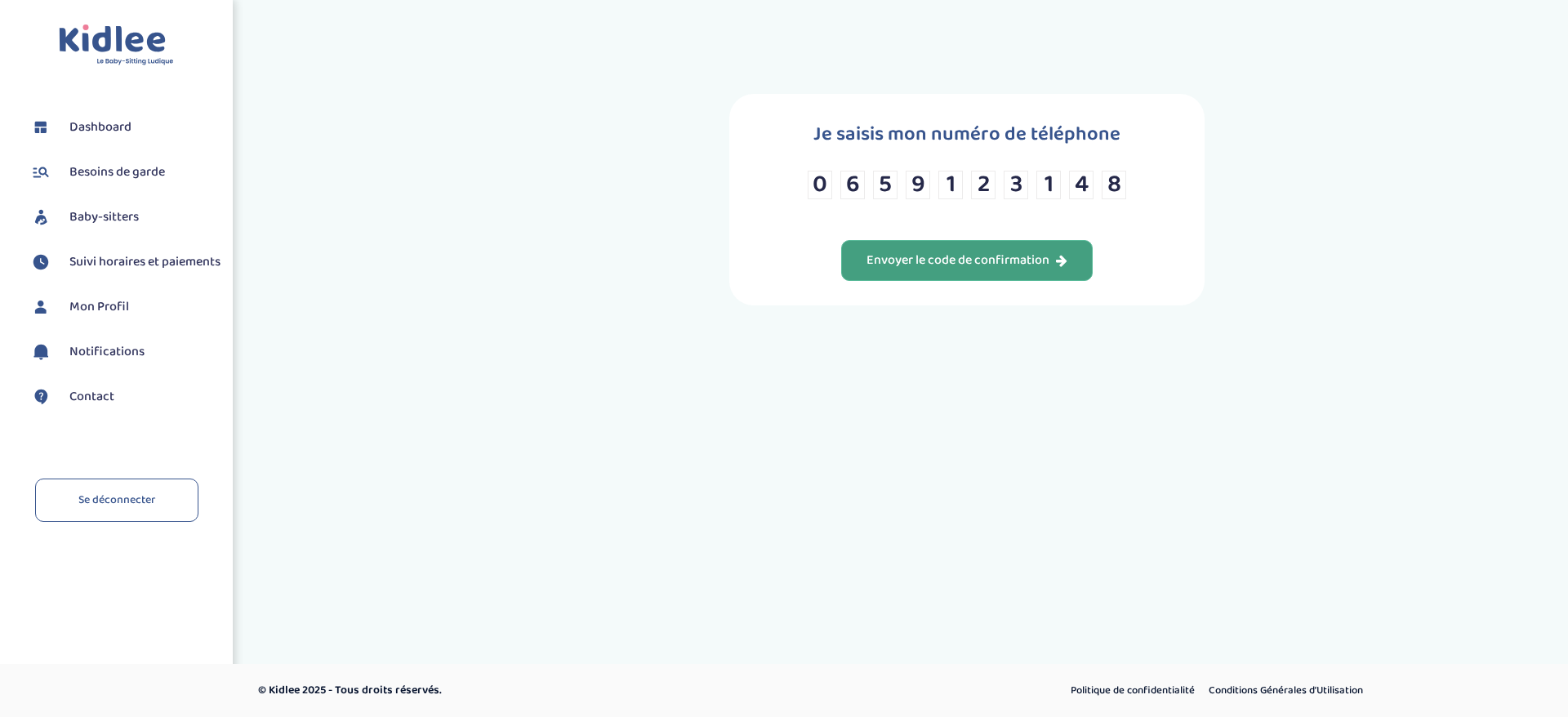 click on "Envoyer le code de confirmation" at bounding box center [967, 261] 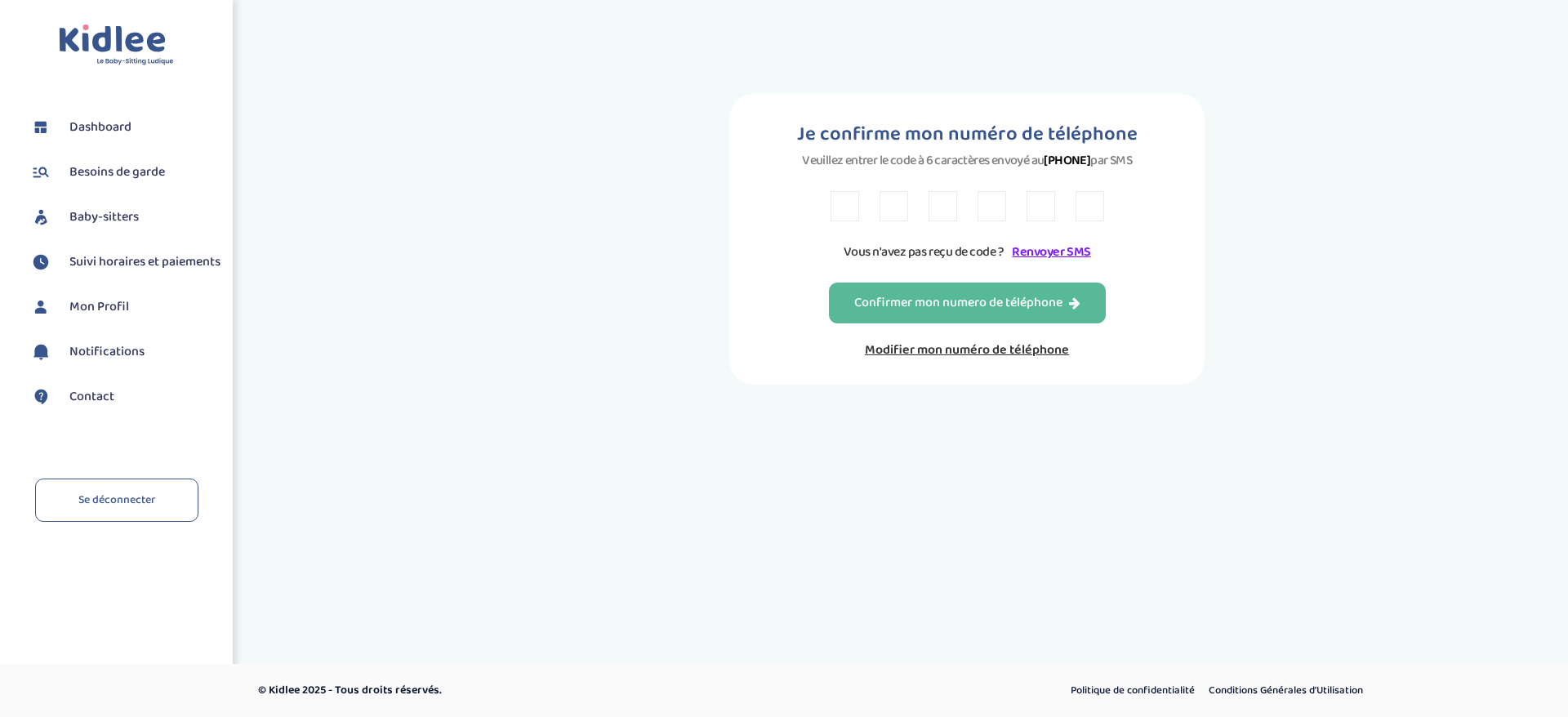 scroll, scrollTop: 0, scrollLeft: 0, axis: both 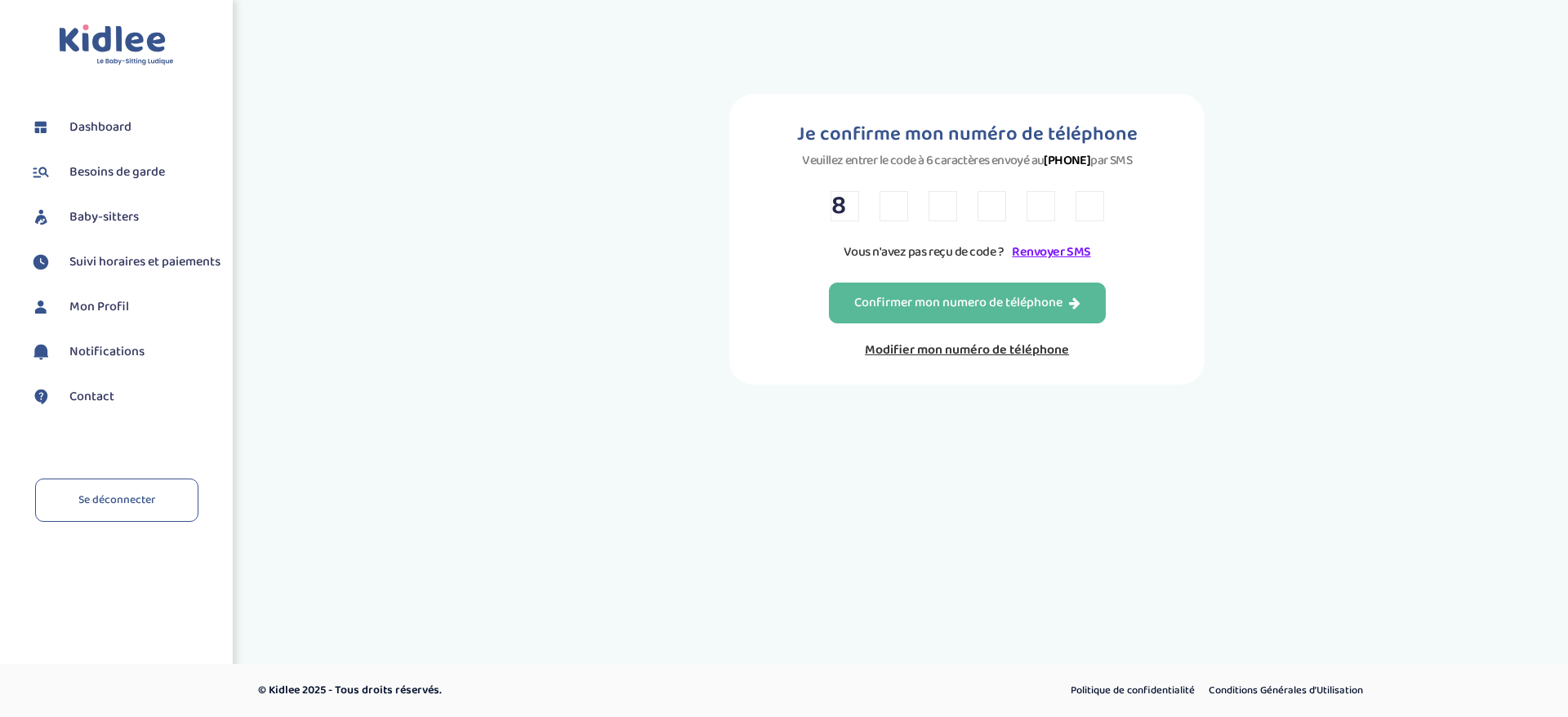 type on "C" 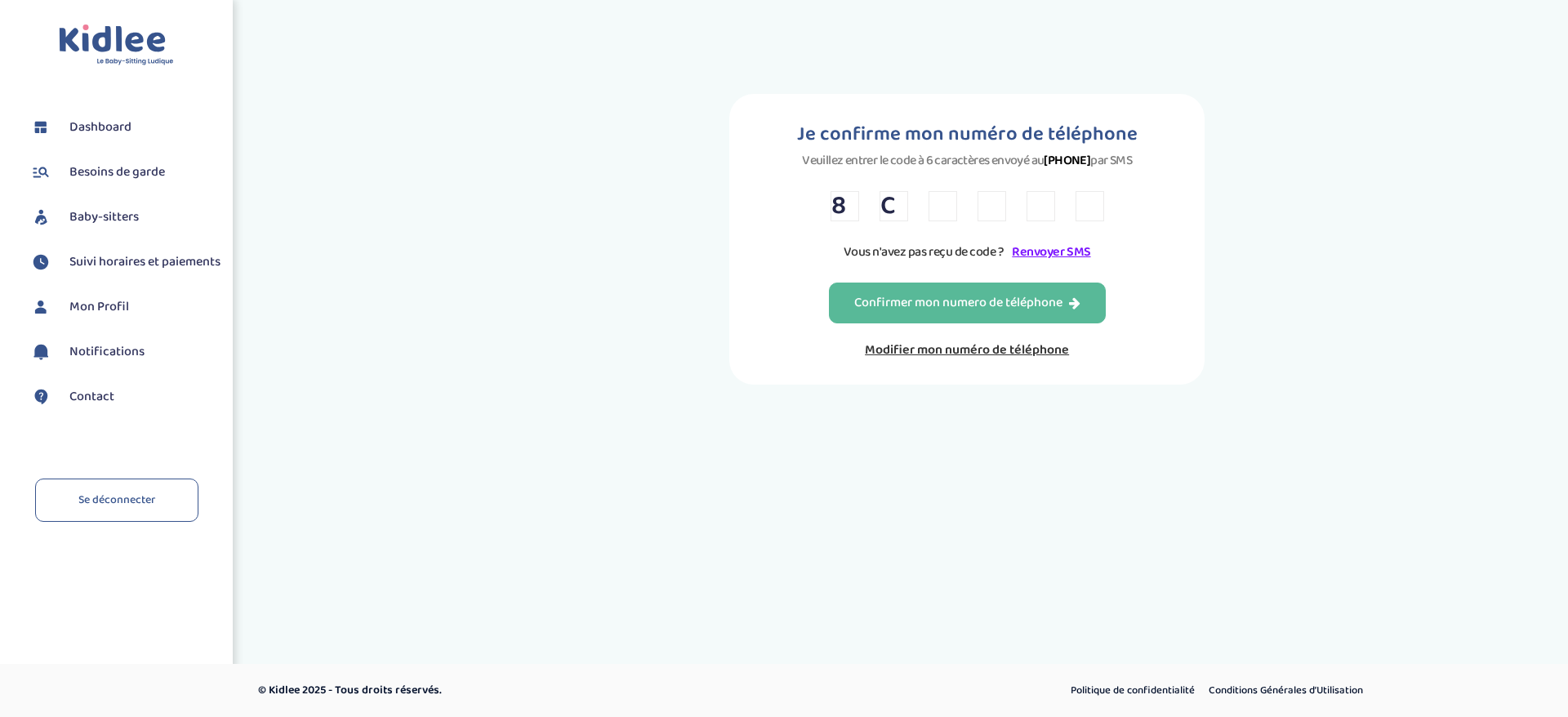 type on "R" 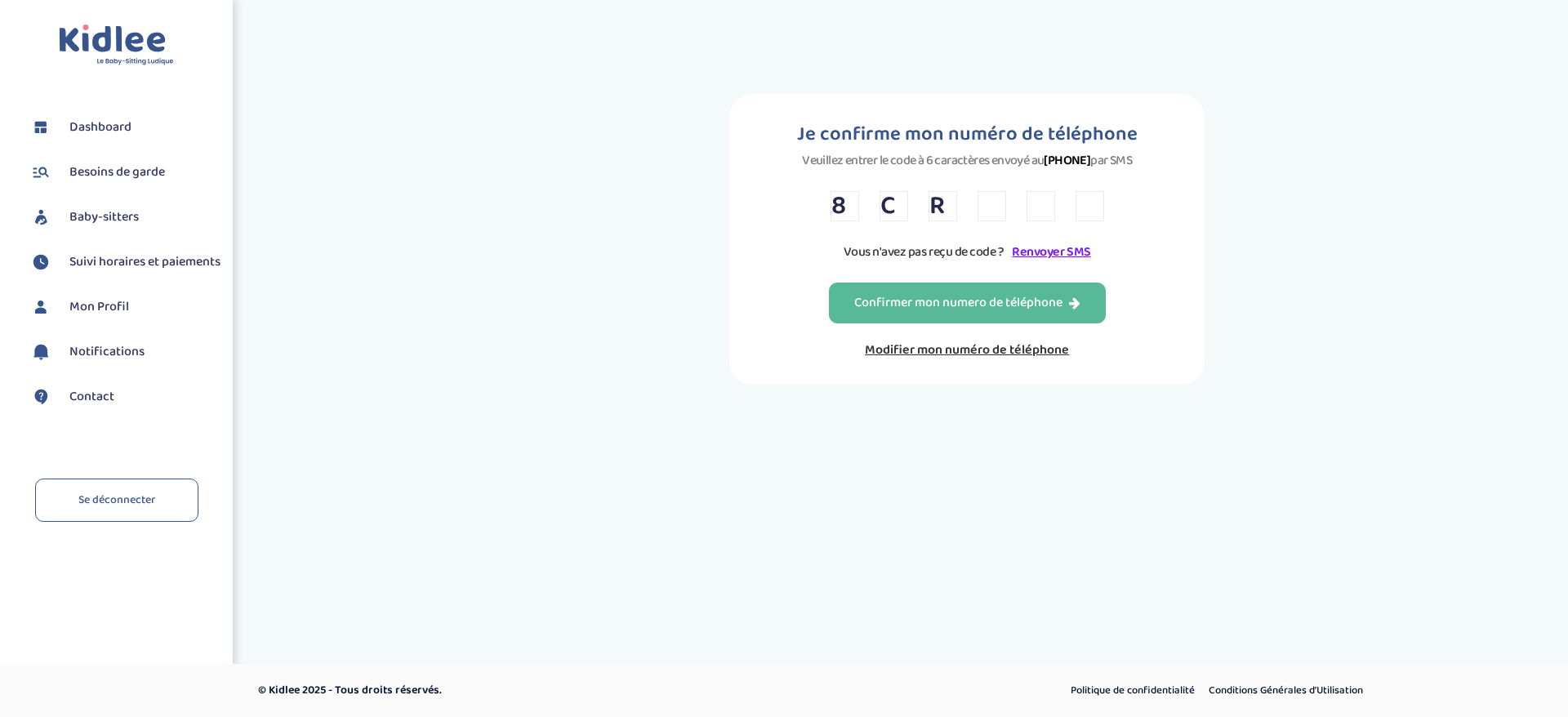 type on "M" 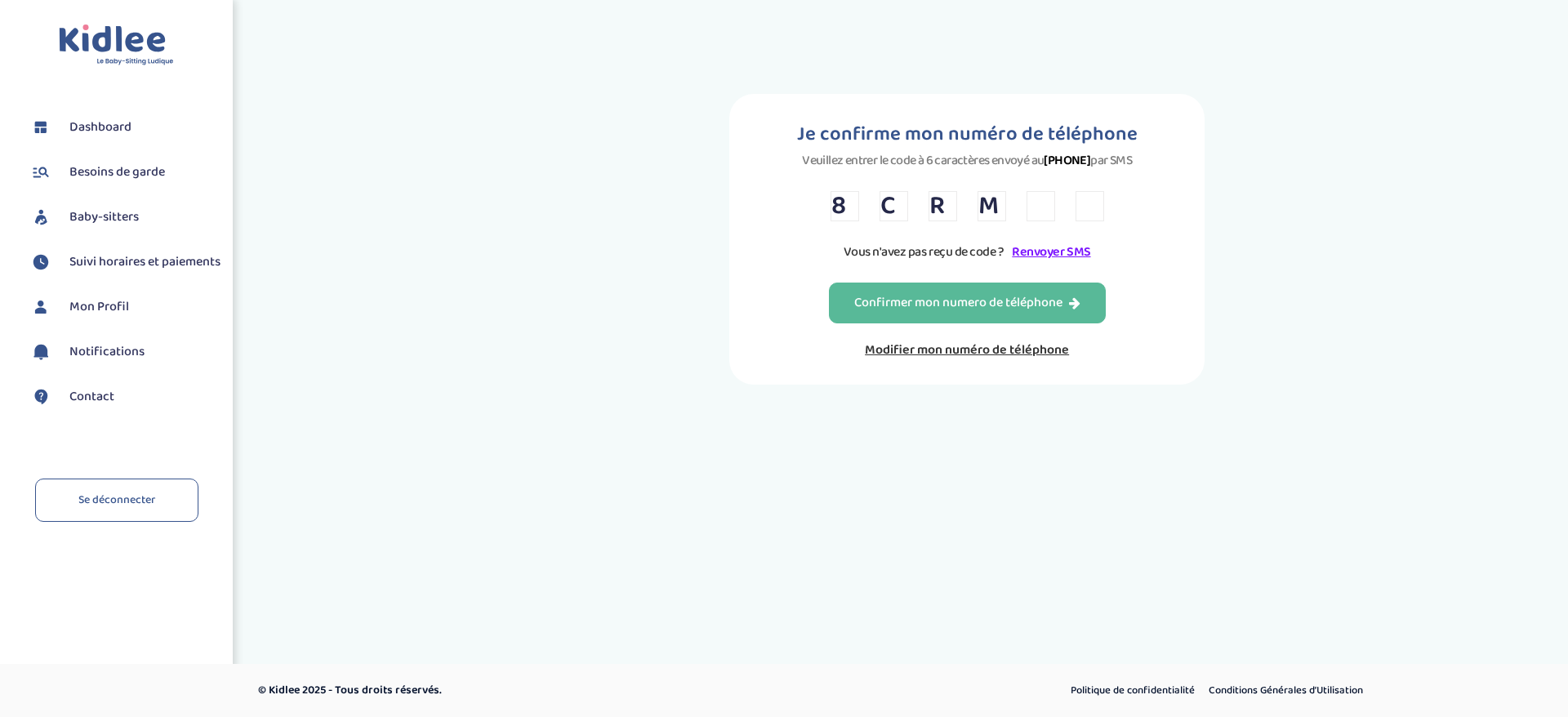 type on "J" 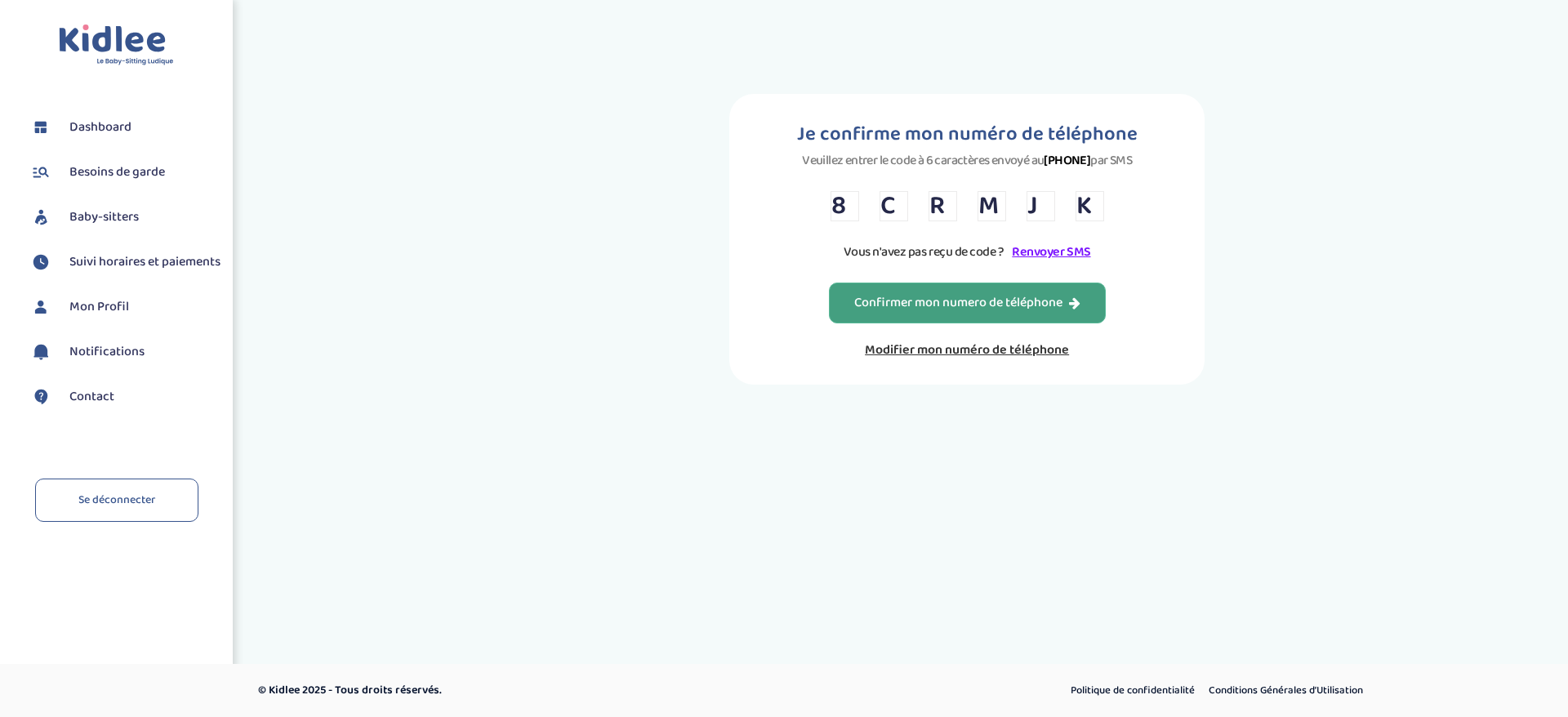 type on "K" 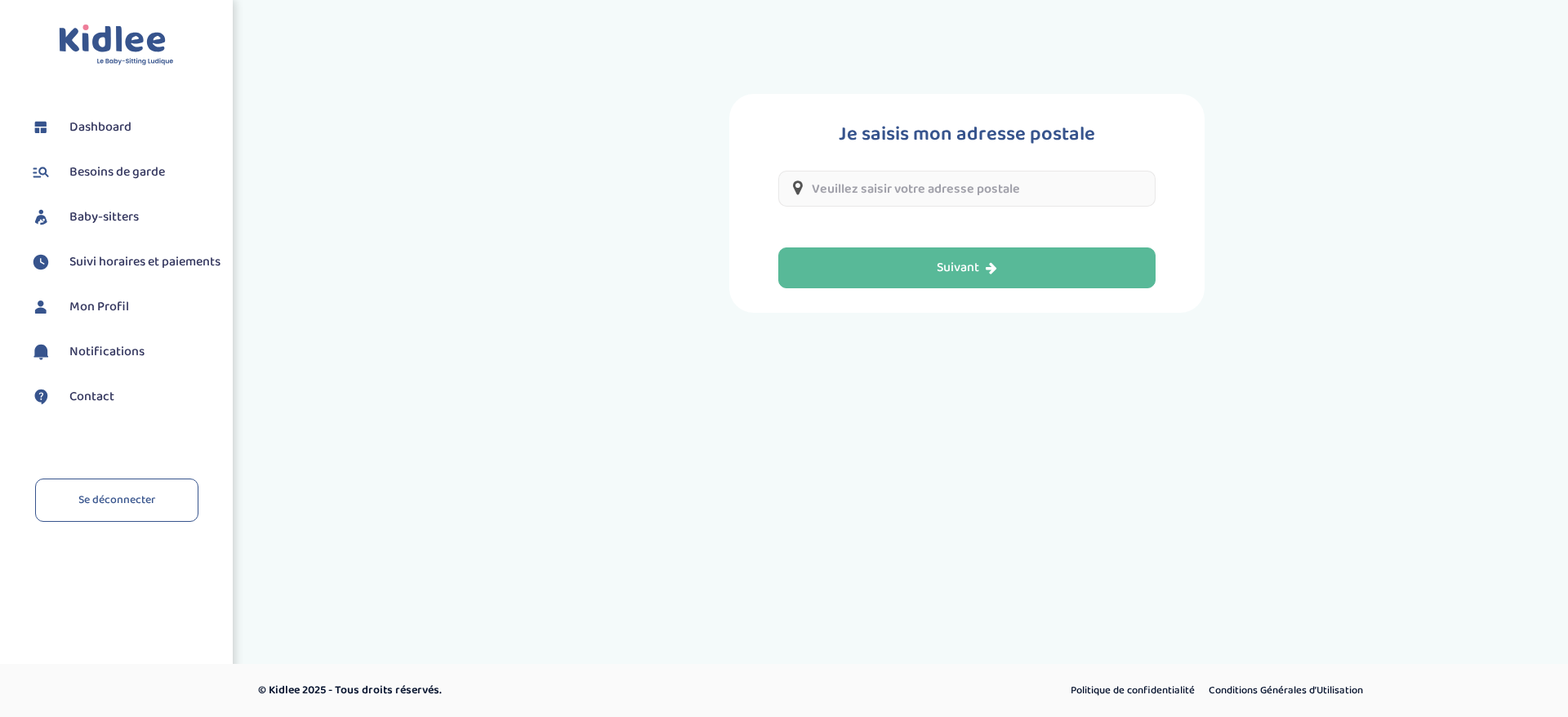 scroll, scrollTop: 0, scrollLeft: 0, axis: both 